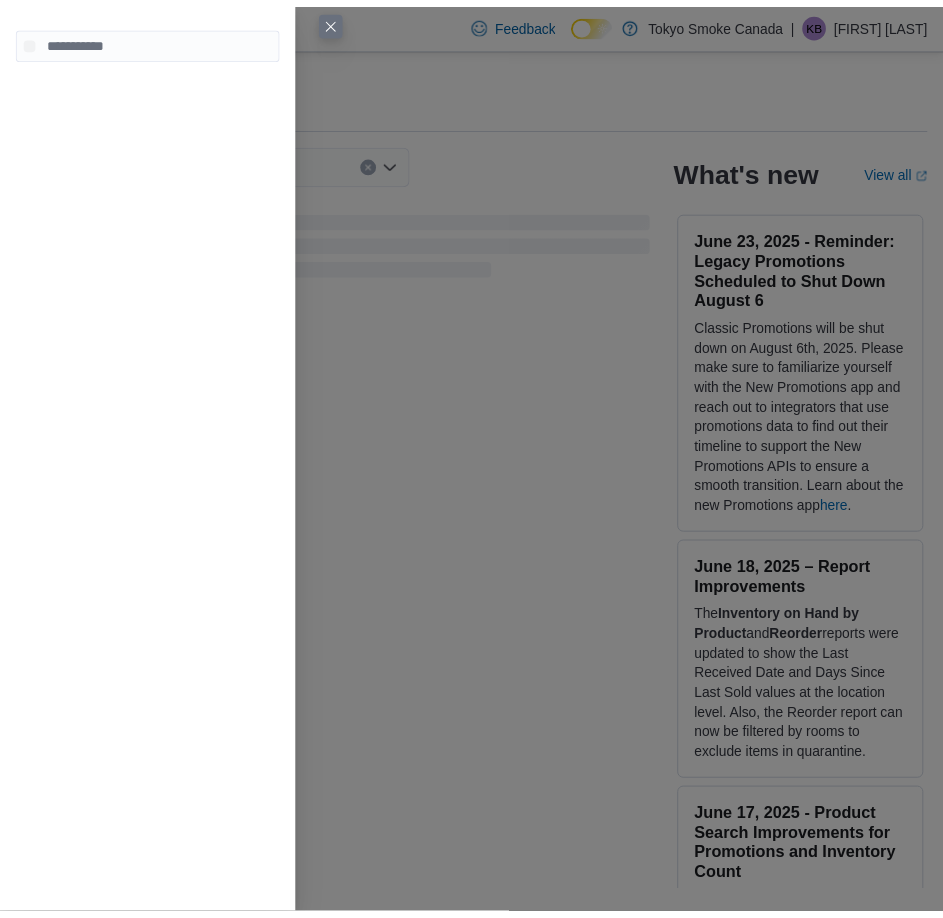 scroll, scrollTop: 0, scrollLeft: 0, axis: both 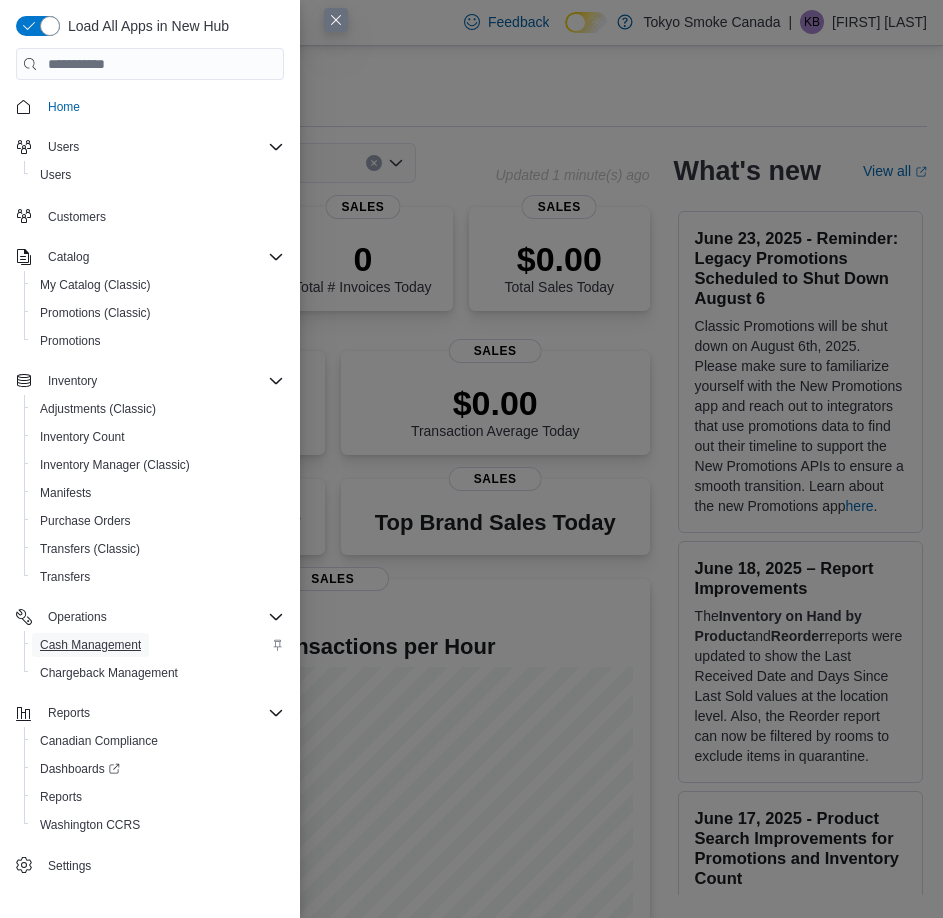 click on "Cash Management" at bounding box center (90, 645) 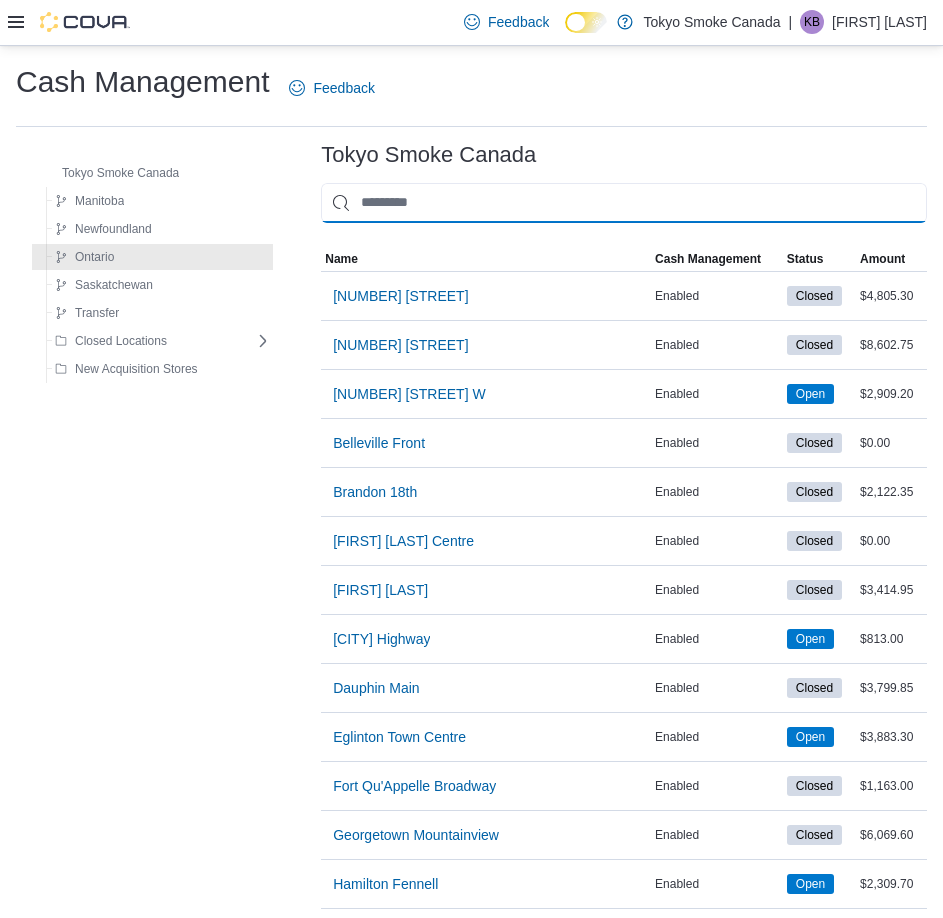 click at bounding box center [624, 203] 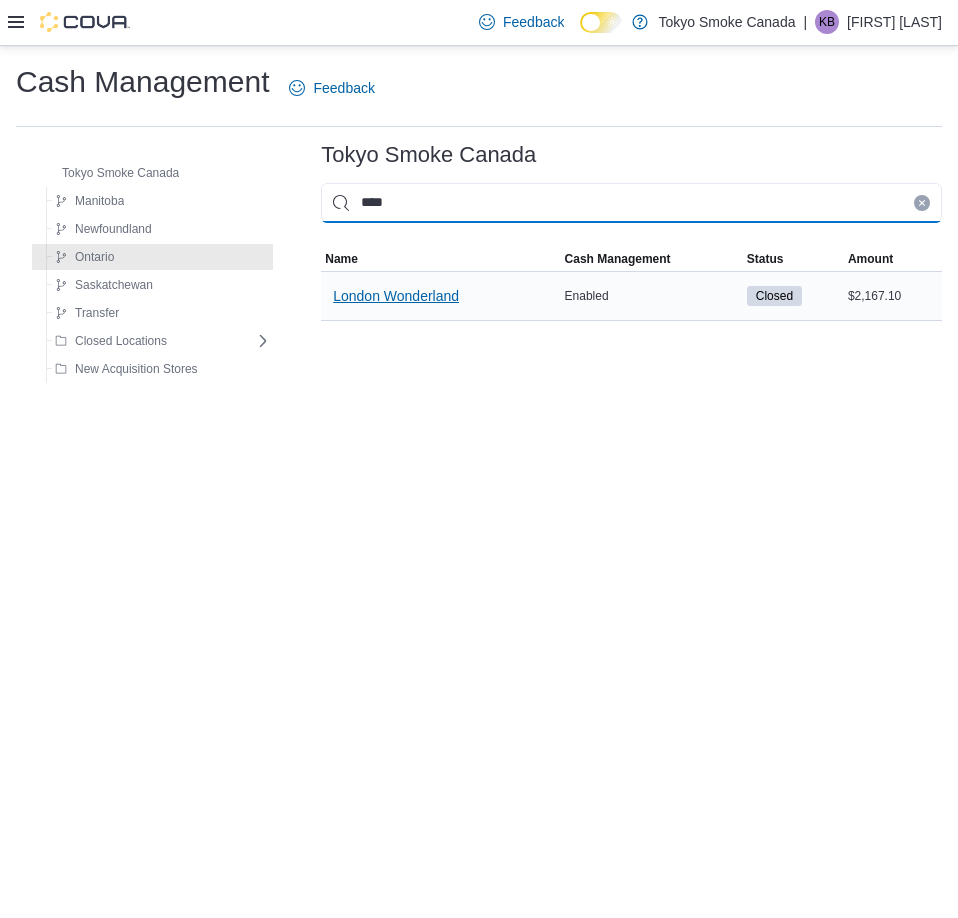 type on "****" 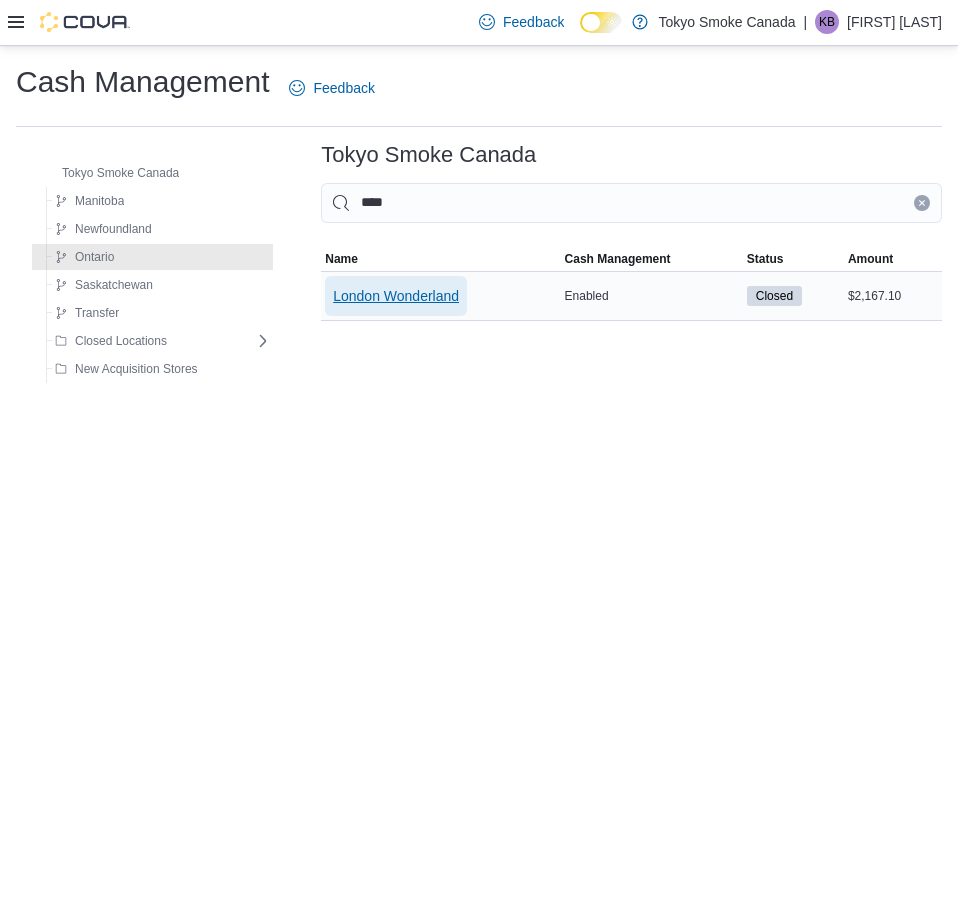 click on "London Wonderland" at bounding box center (396, 296) 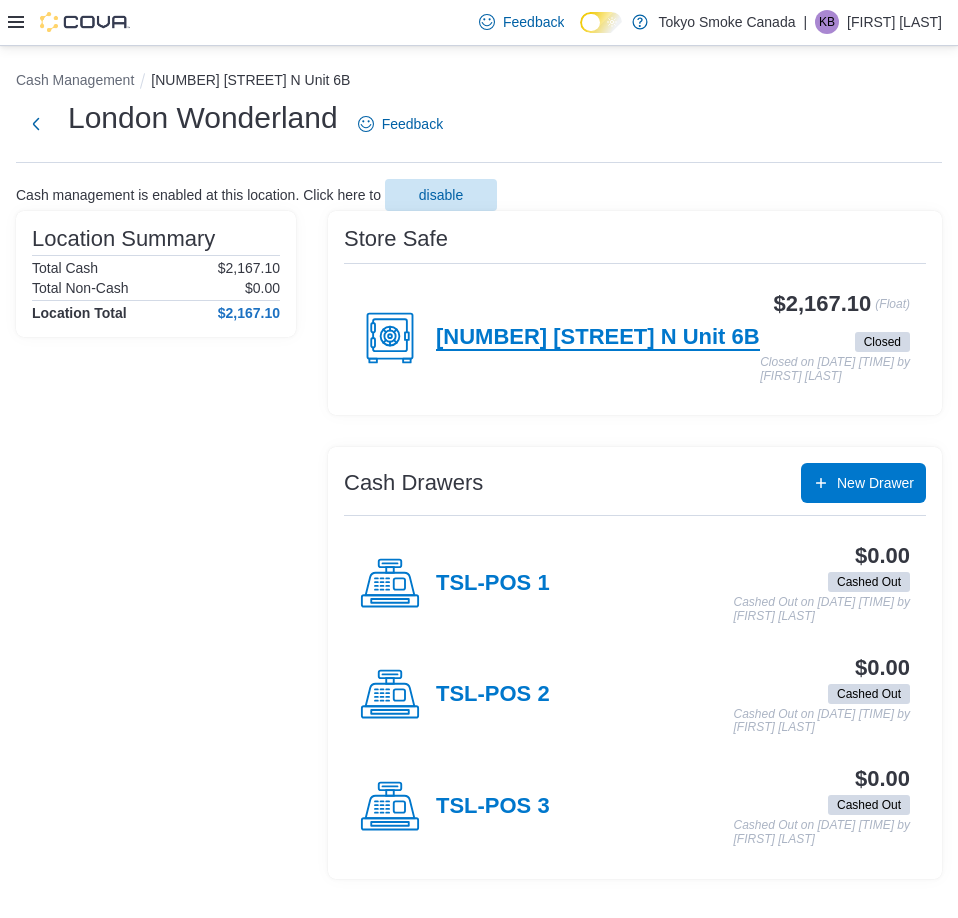 click on "[NUMBER] [STREET_NAME] [UNIT]" at bounding box center (598, 338) 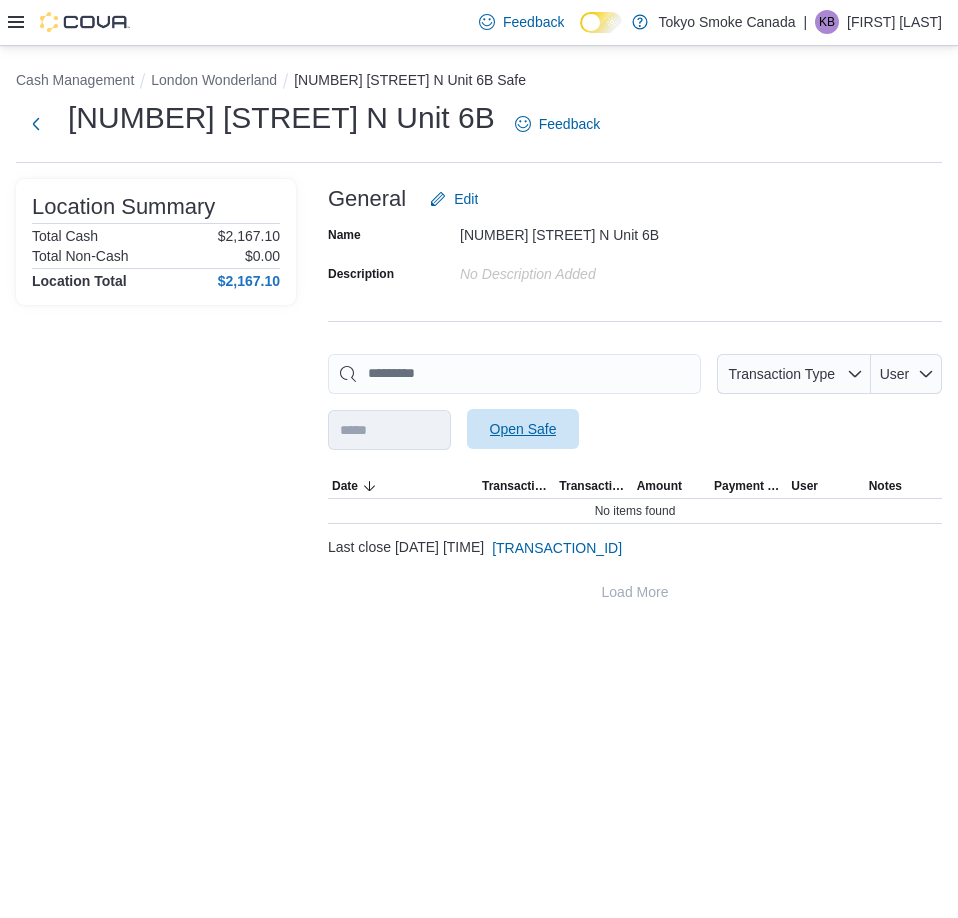 click on "Open Safe" at bounding box center [523, 429] 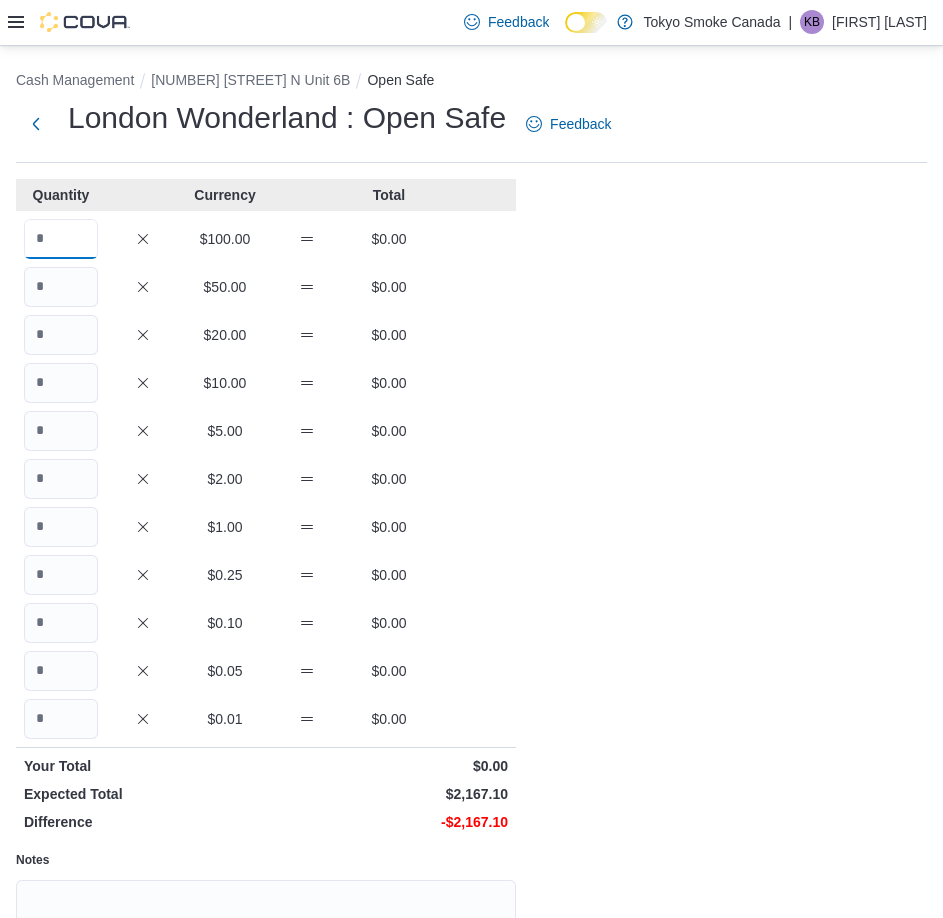 click at bounding box center [61, 239] 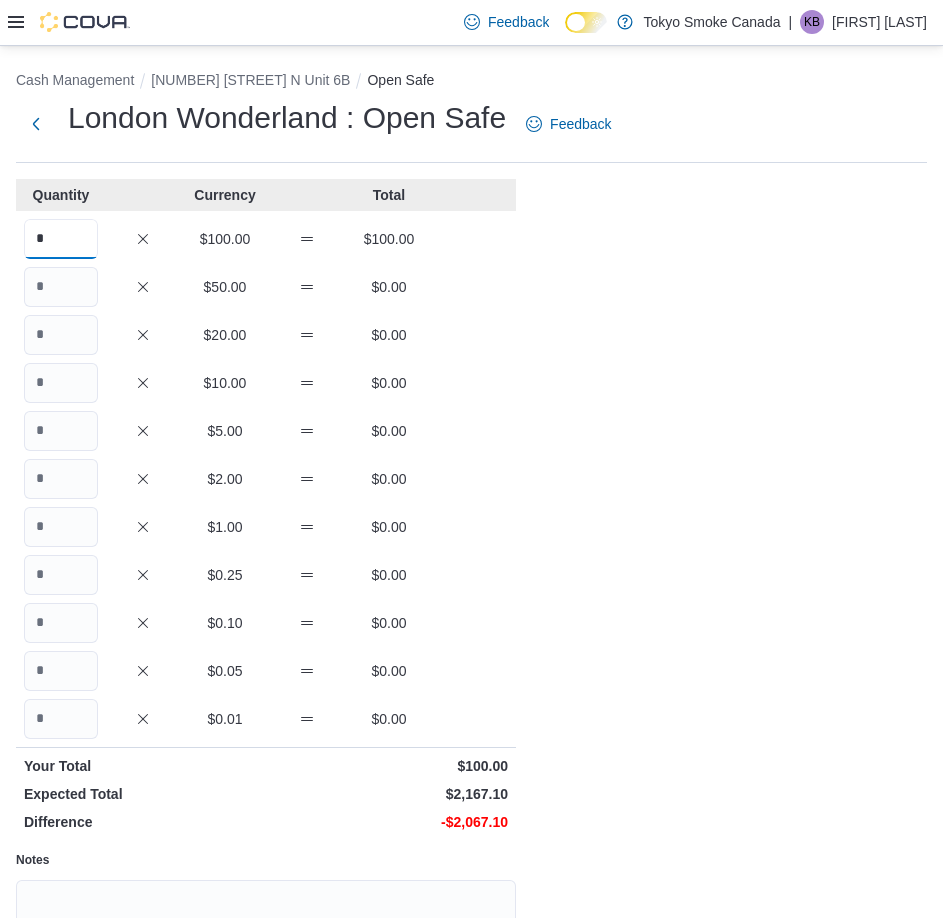 type on "*" 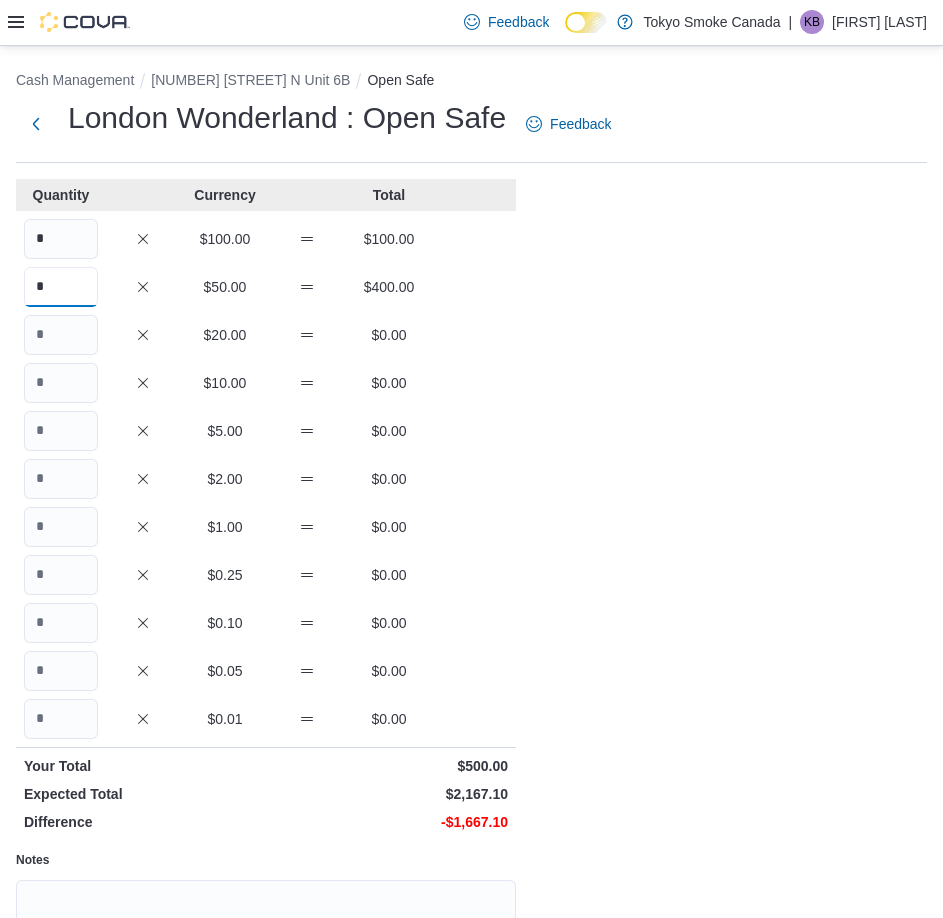 type on "*" 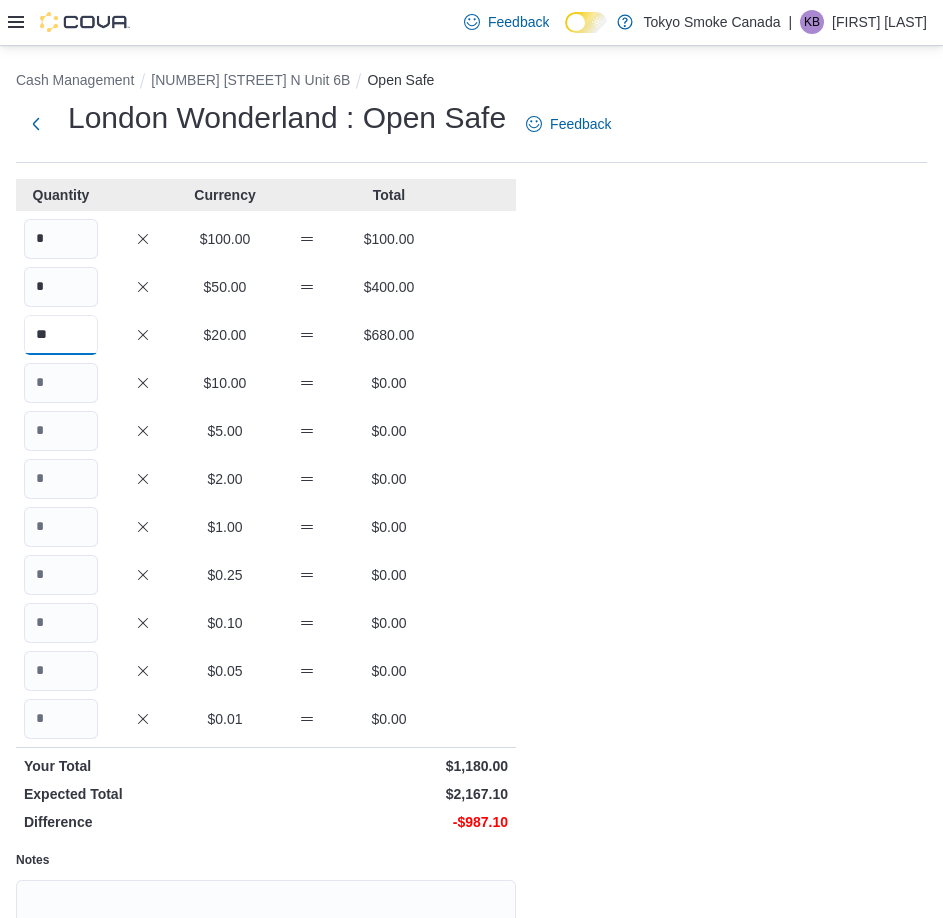 type on "**" 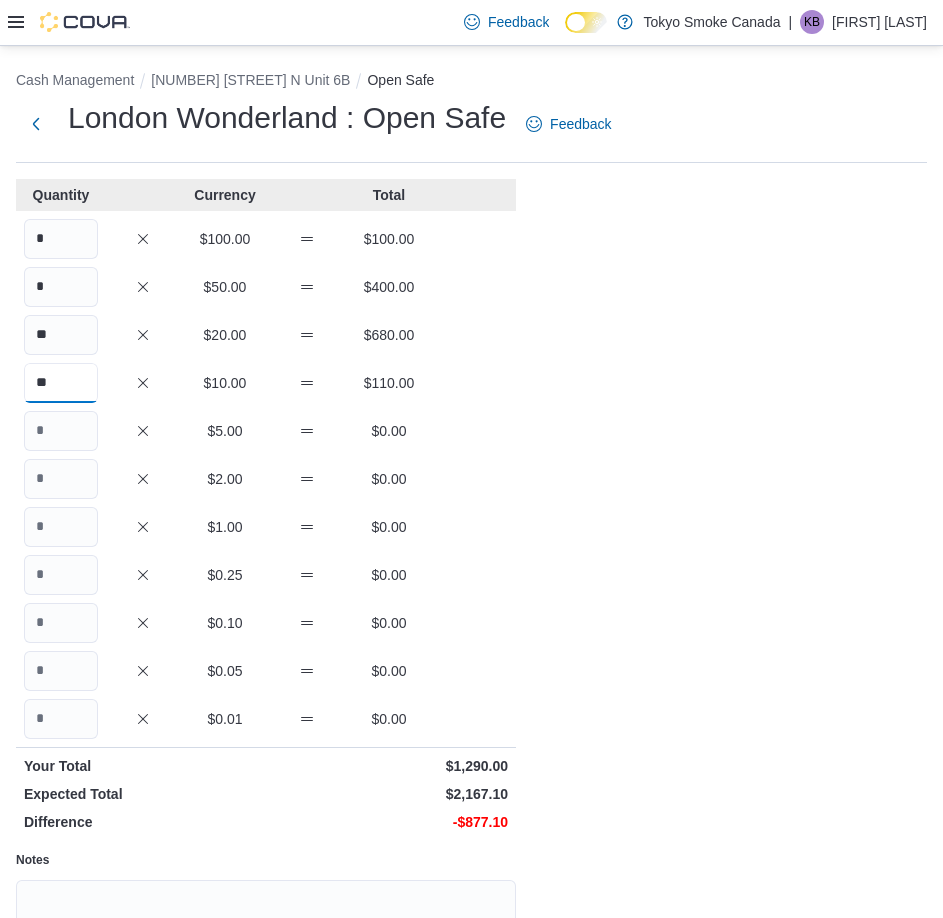 type on "**" 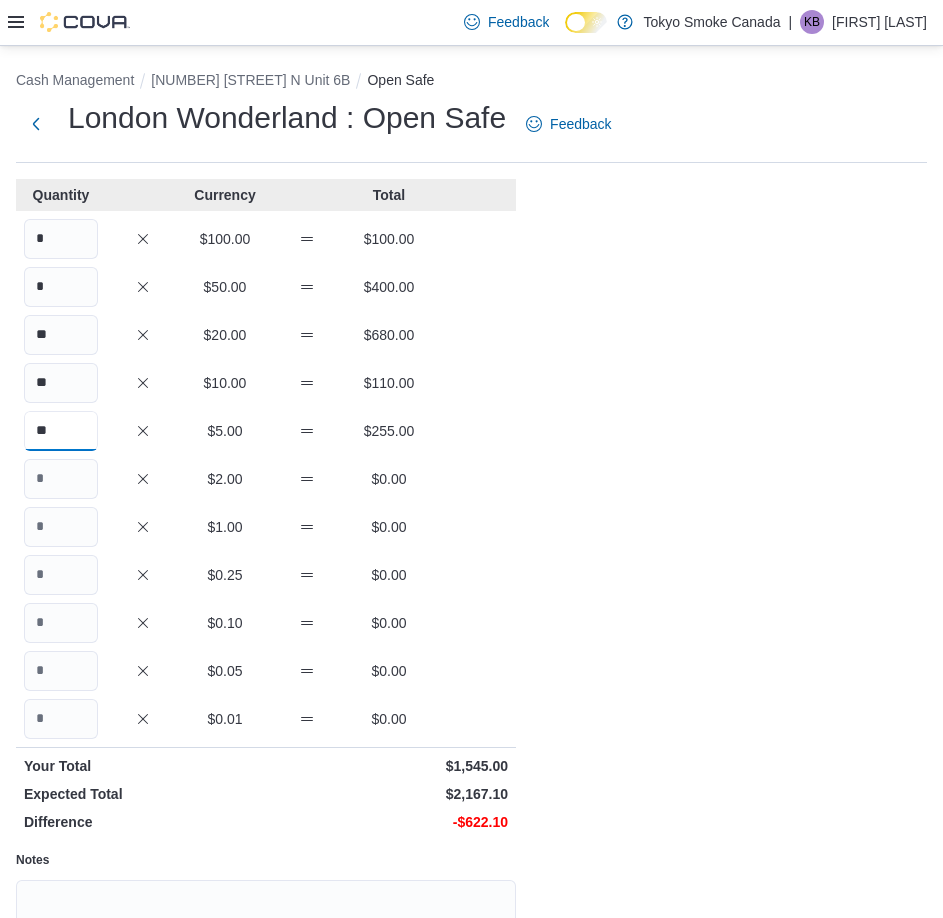 type on "**" 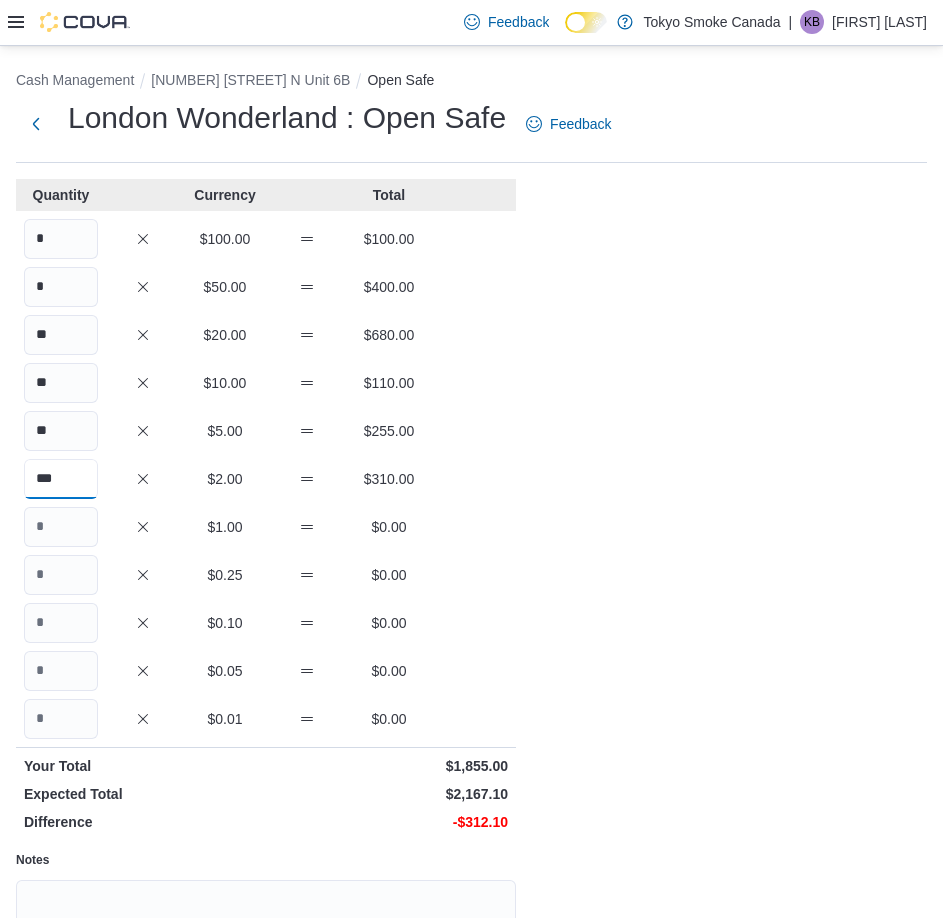 type on "***" 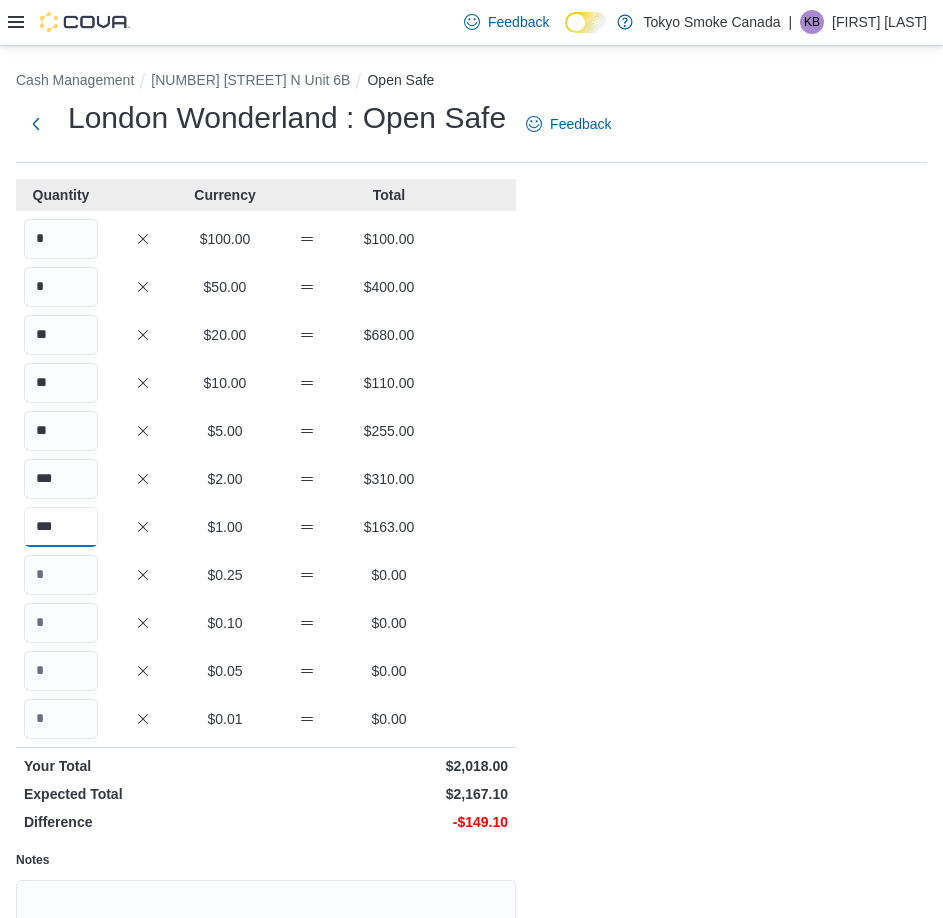 type on "***" 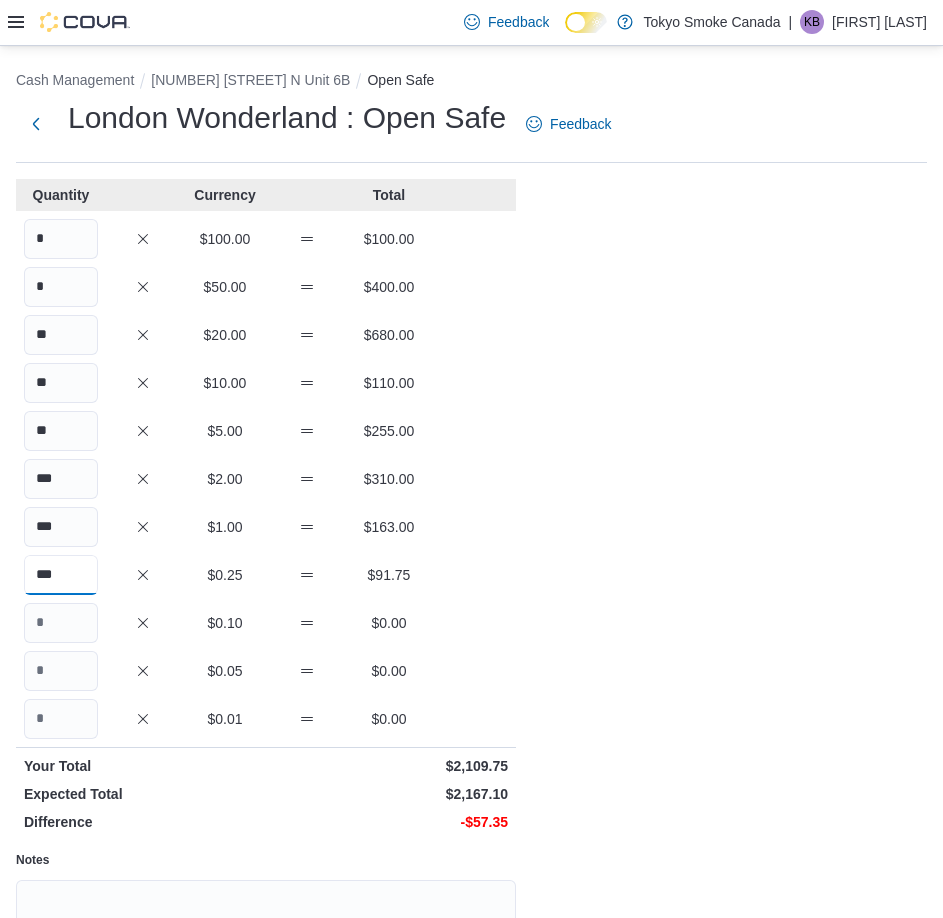 type on "***" 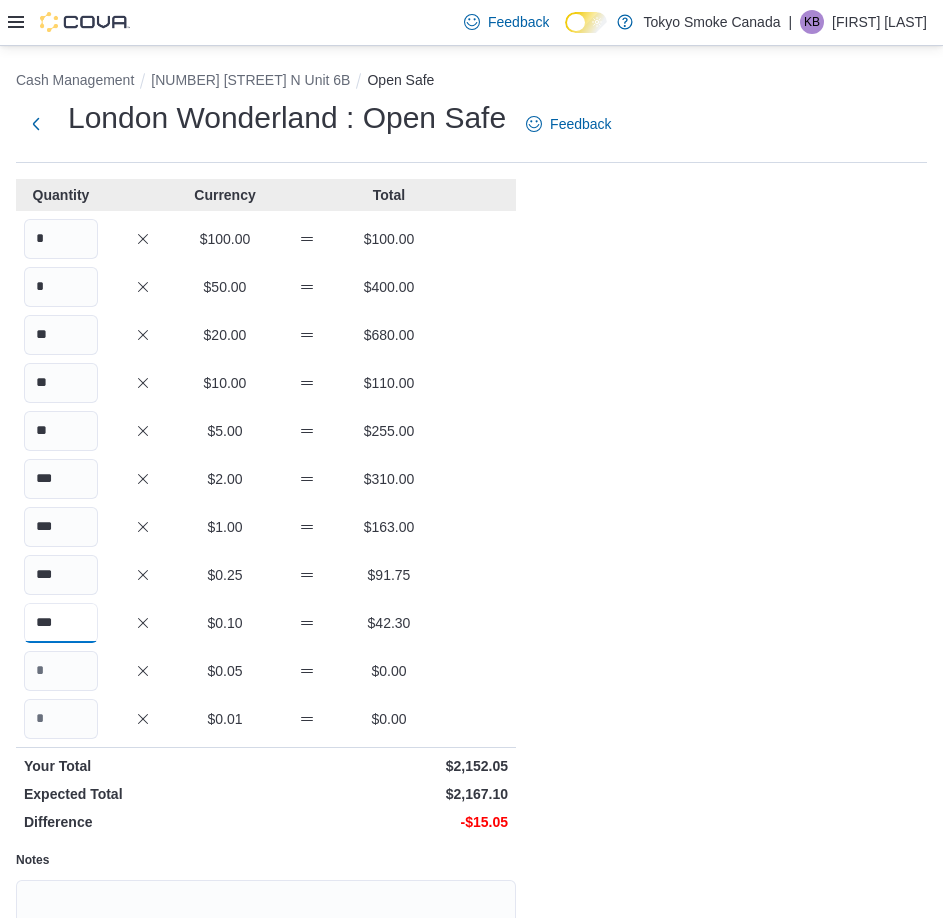 type on "***" 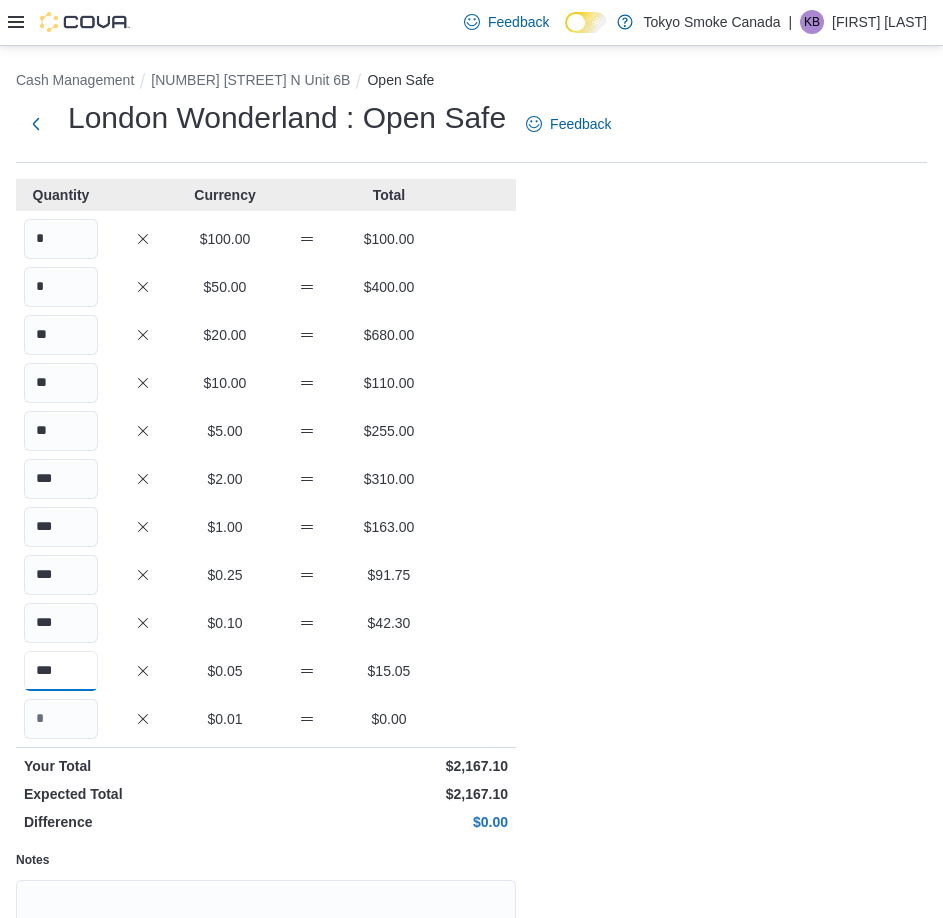 scroll, scrollTop: 199, scrollLeft: 0, axis: vertical 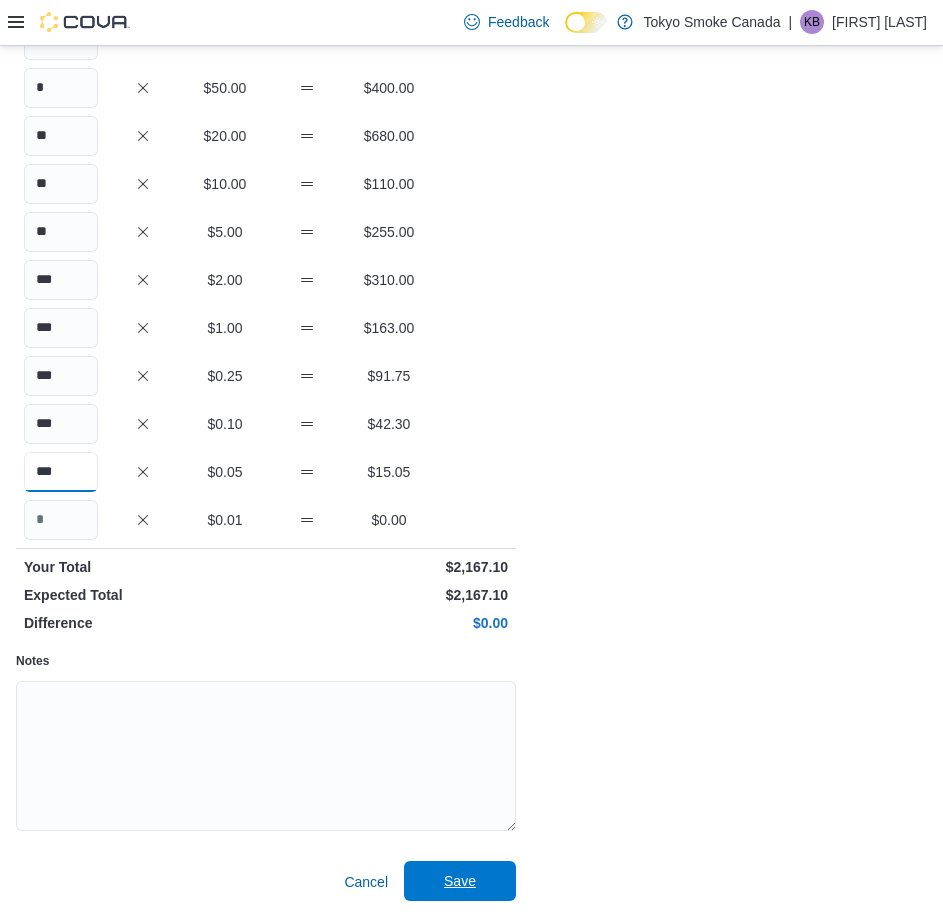 type on "***" 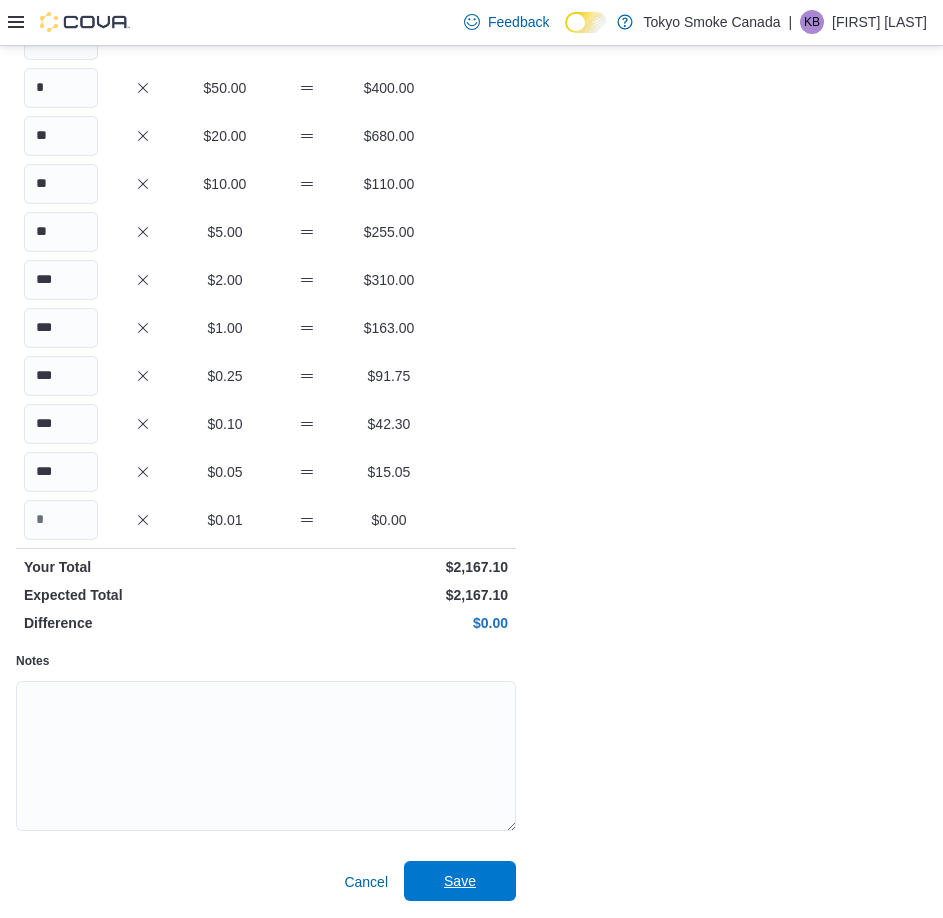 click on "Save" at bounding box center (460, 881) 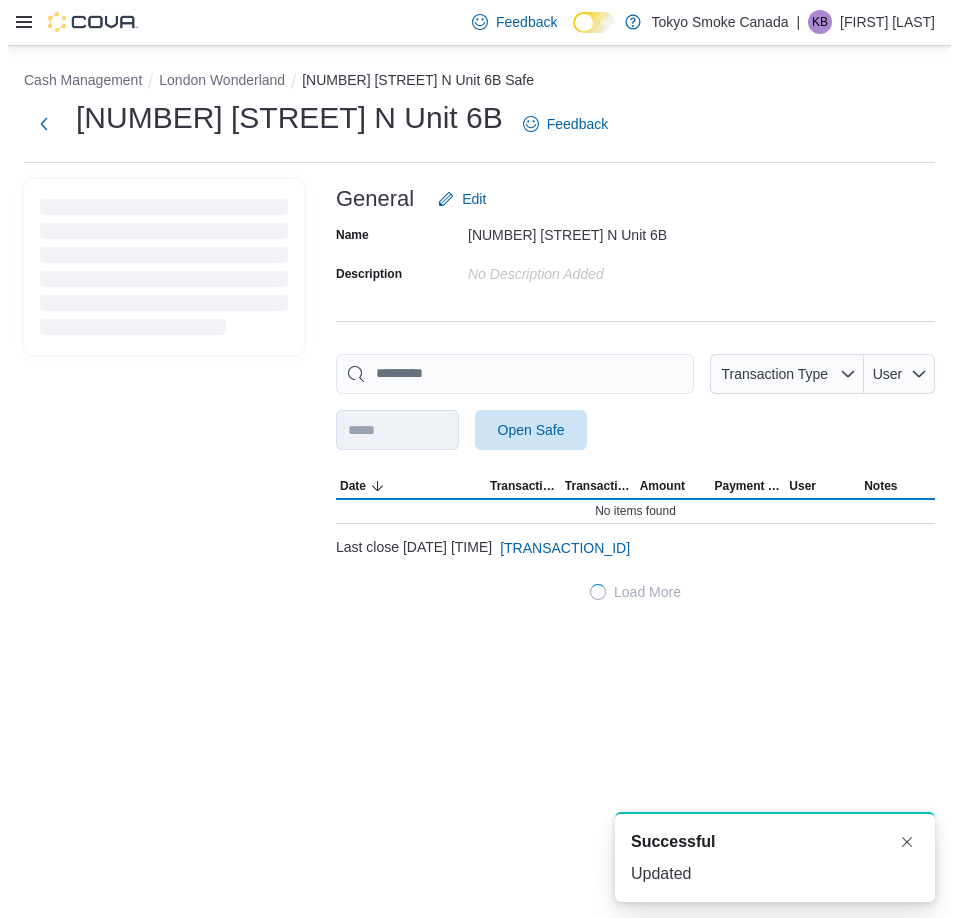 scroll, scrollTop: 0, scrollLeft: 0, axis: both 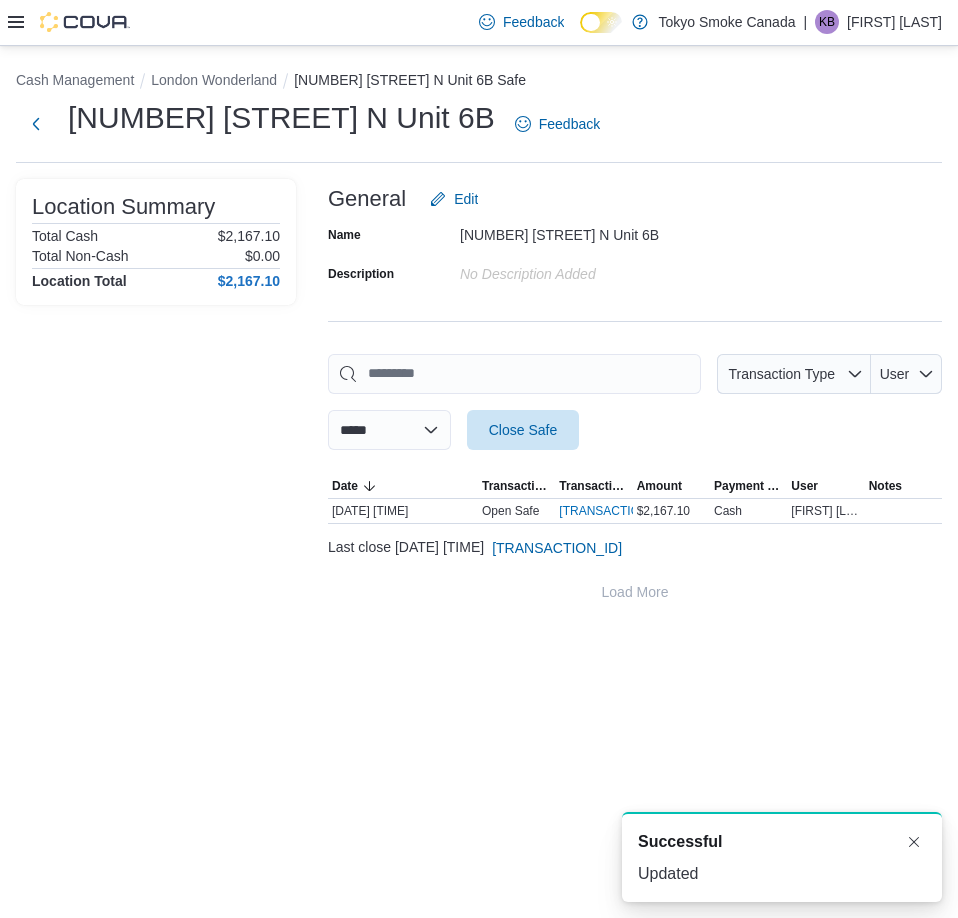click on "London Wonderland" at bounding box center (222, 80) 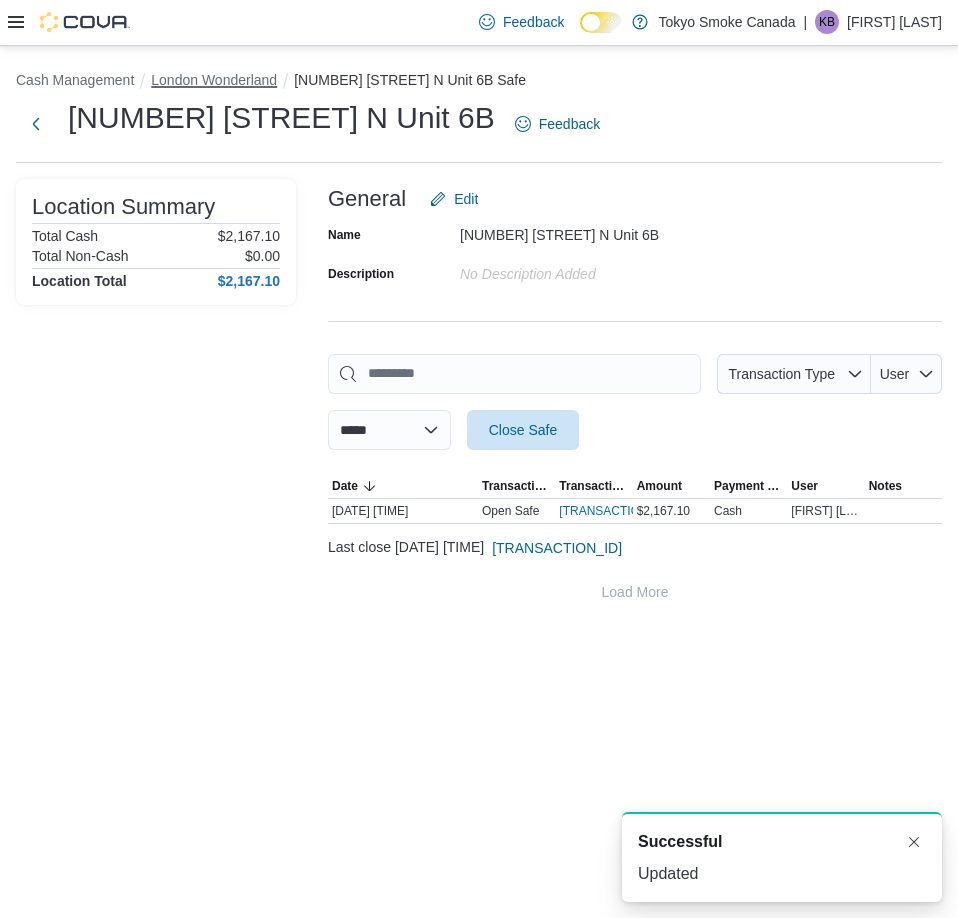 click on "London Wonderland" at bounding box center [214, 80] 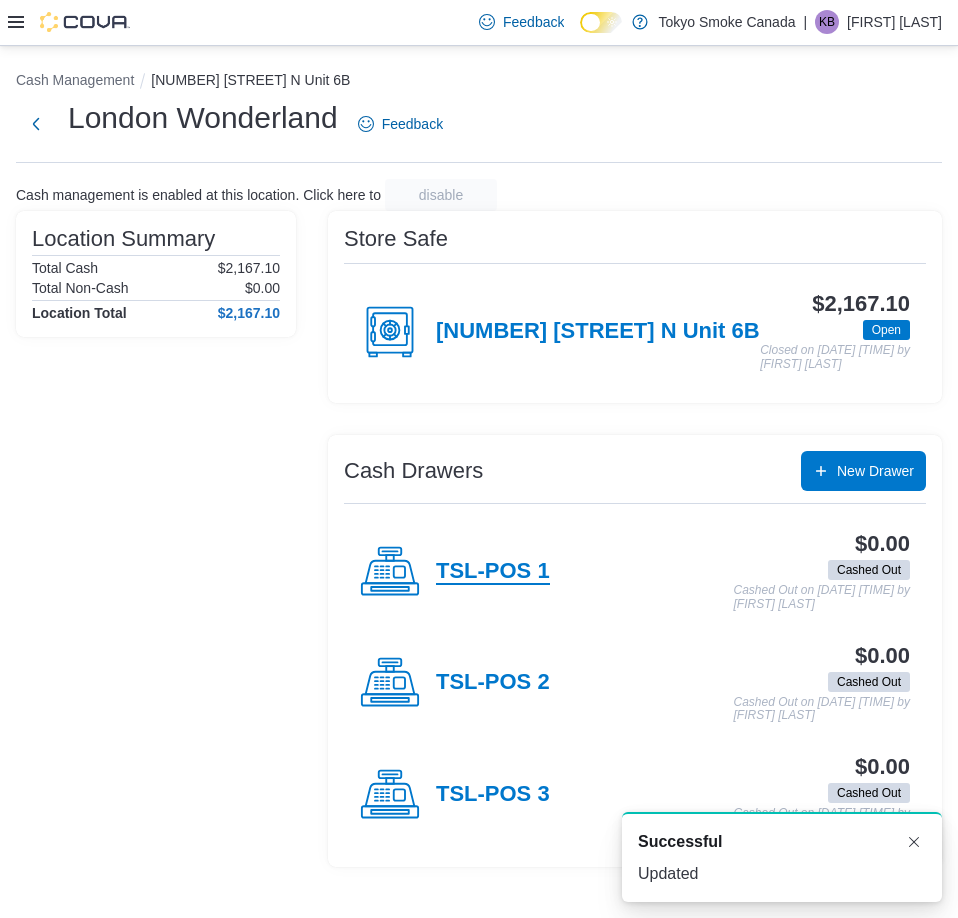 click on "TSL-POS 1" at bounding box center [493, 572] 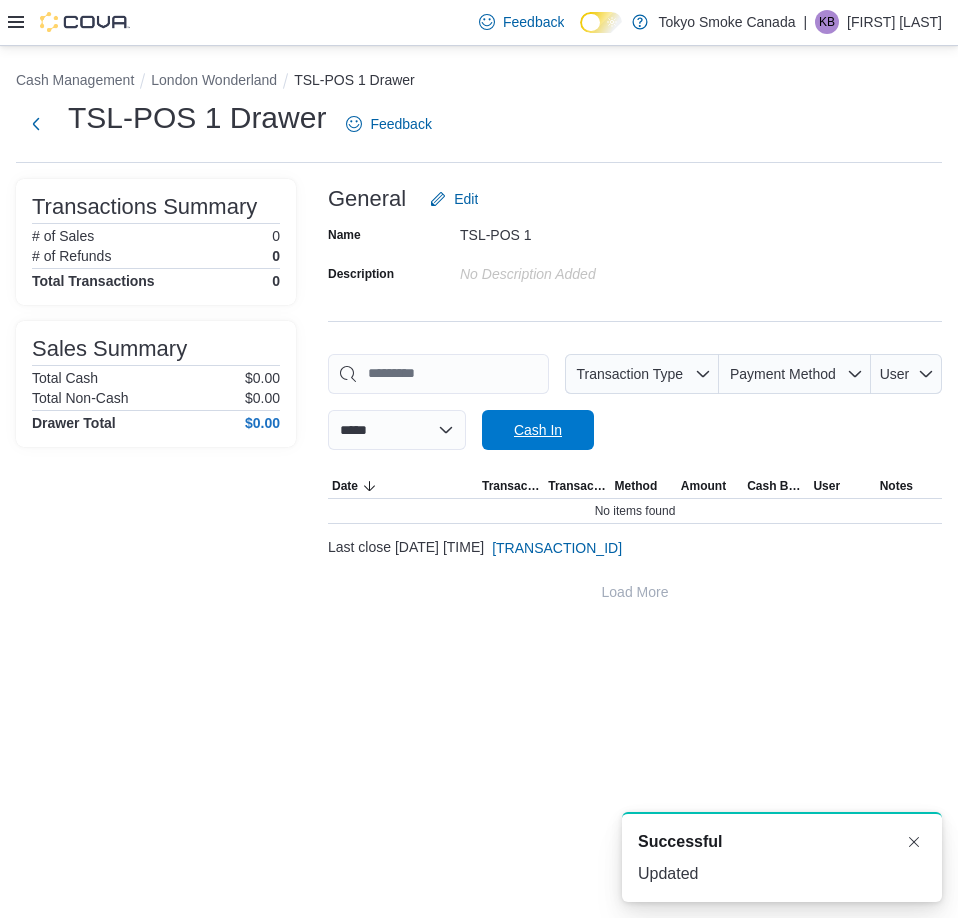click on "Cash In" at bounding box center [538, 430] 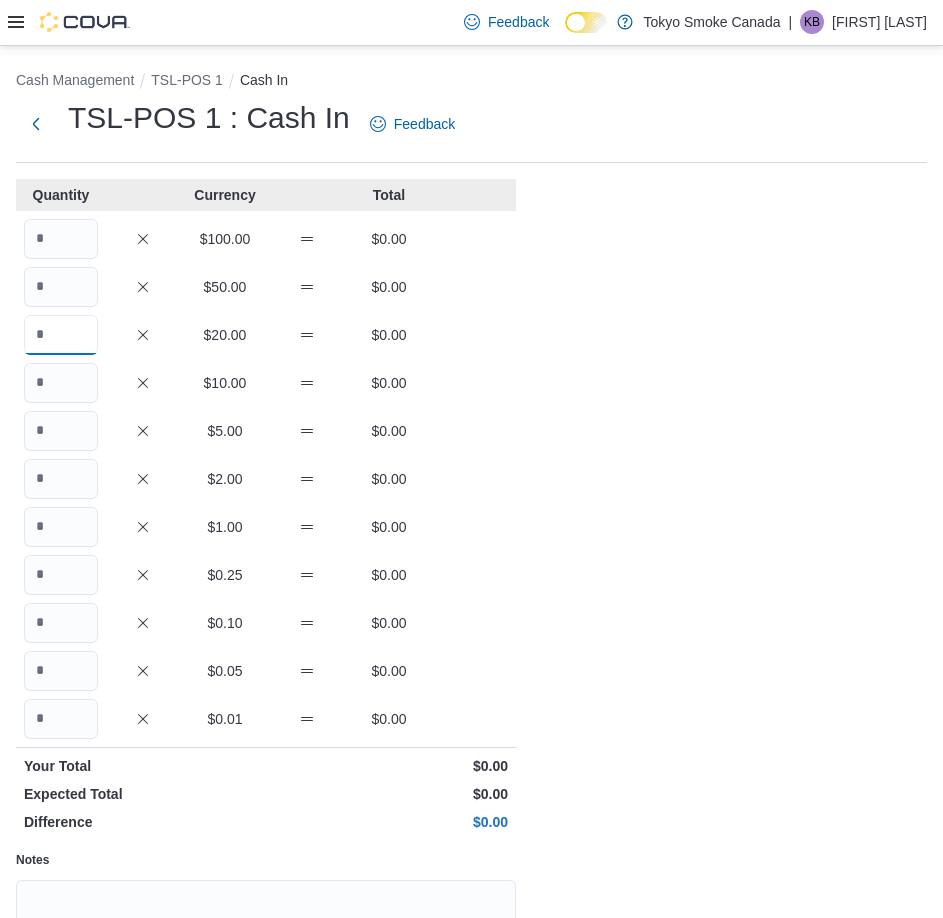click at bounding box center (61, 335) 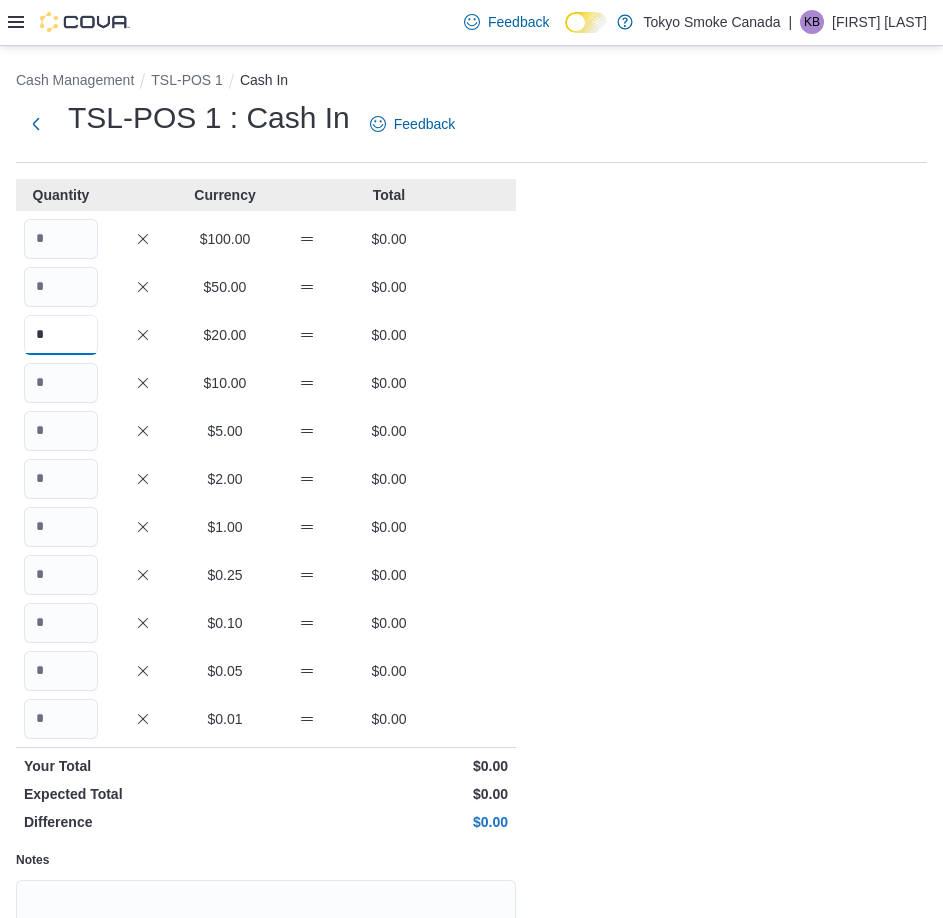 type on "*" 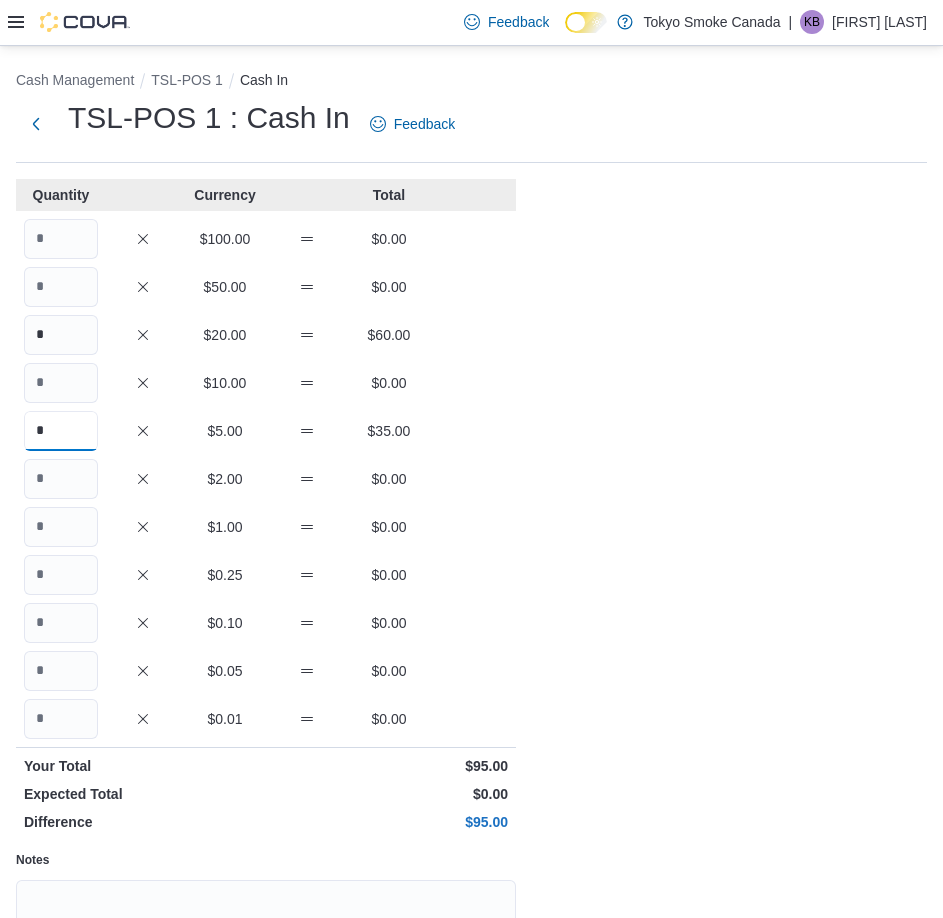 type on "*" 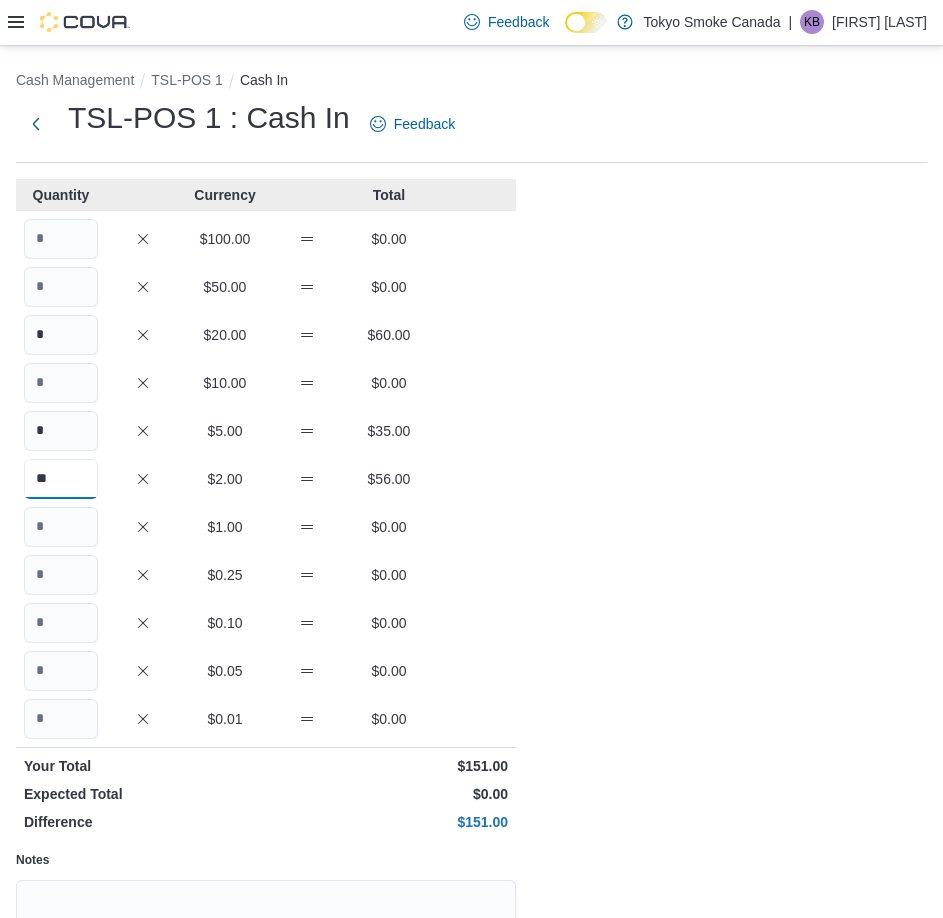 type on "**" 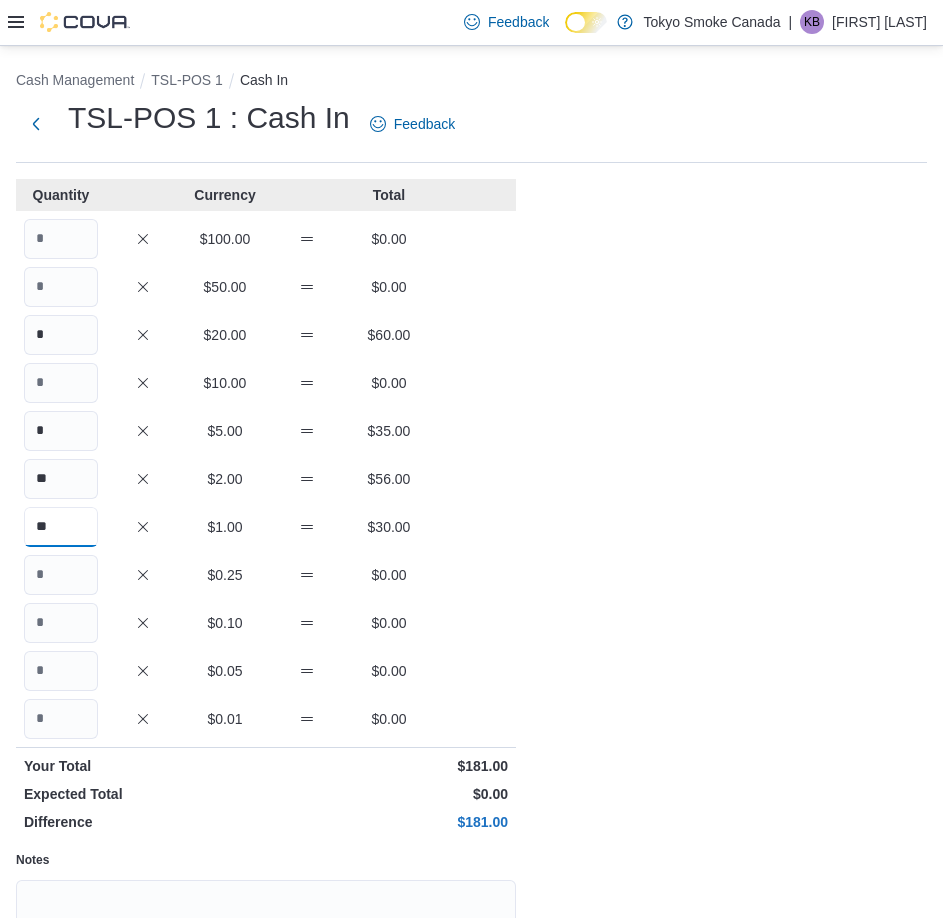 type on "**" 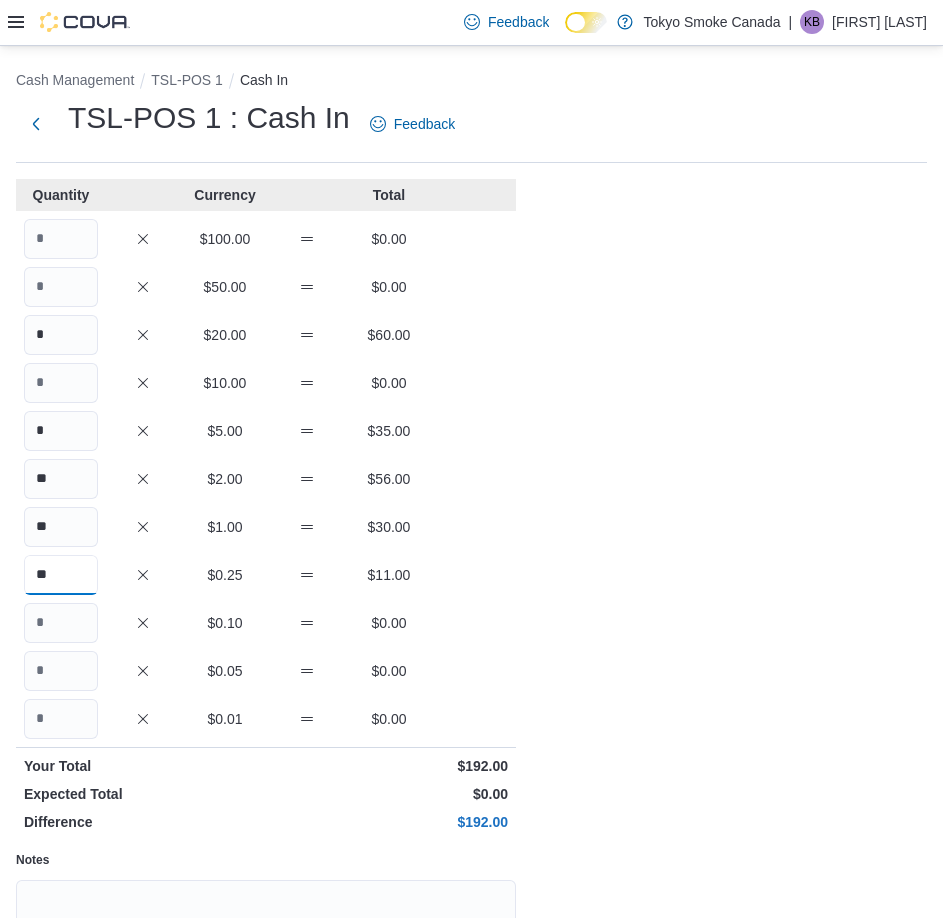 type on "**" 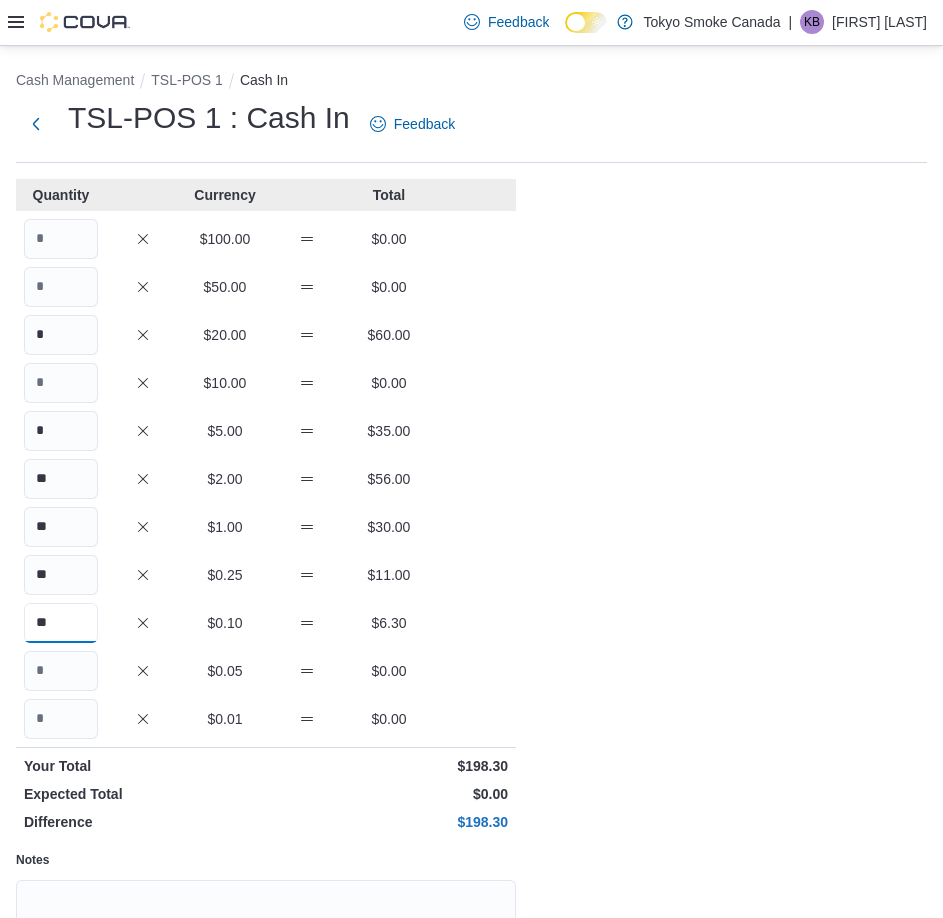 type on "**" 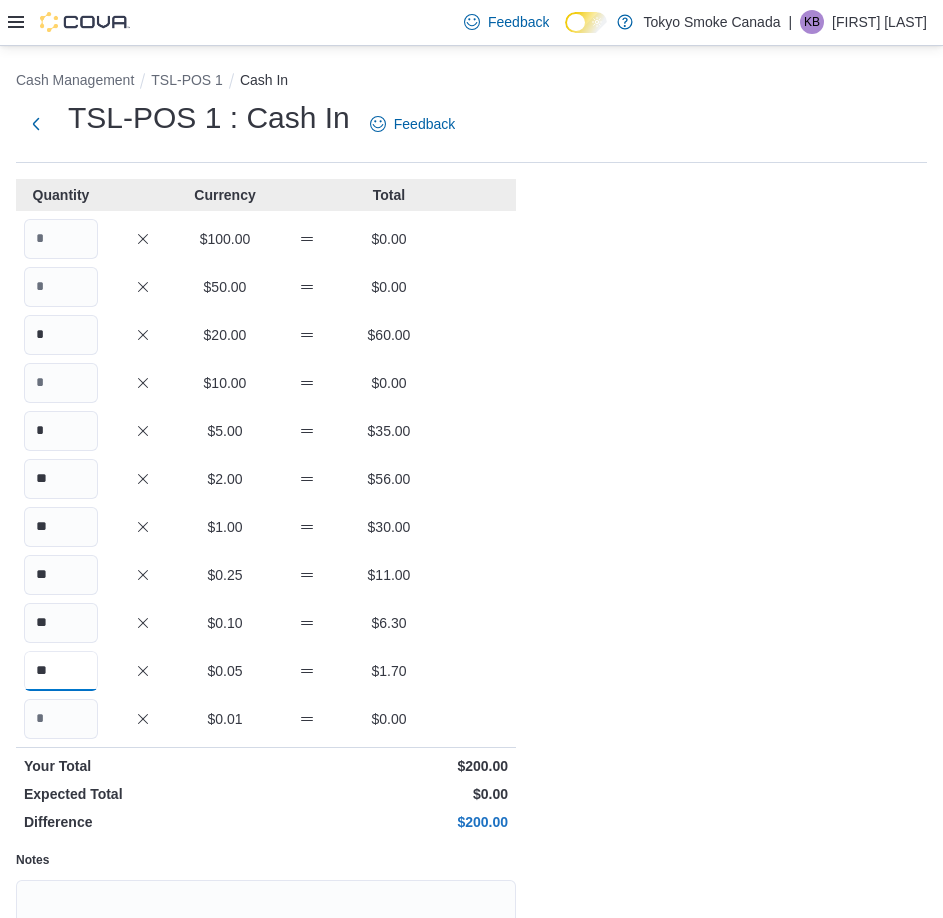 type on "**" 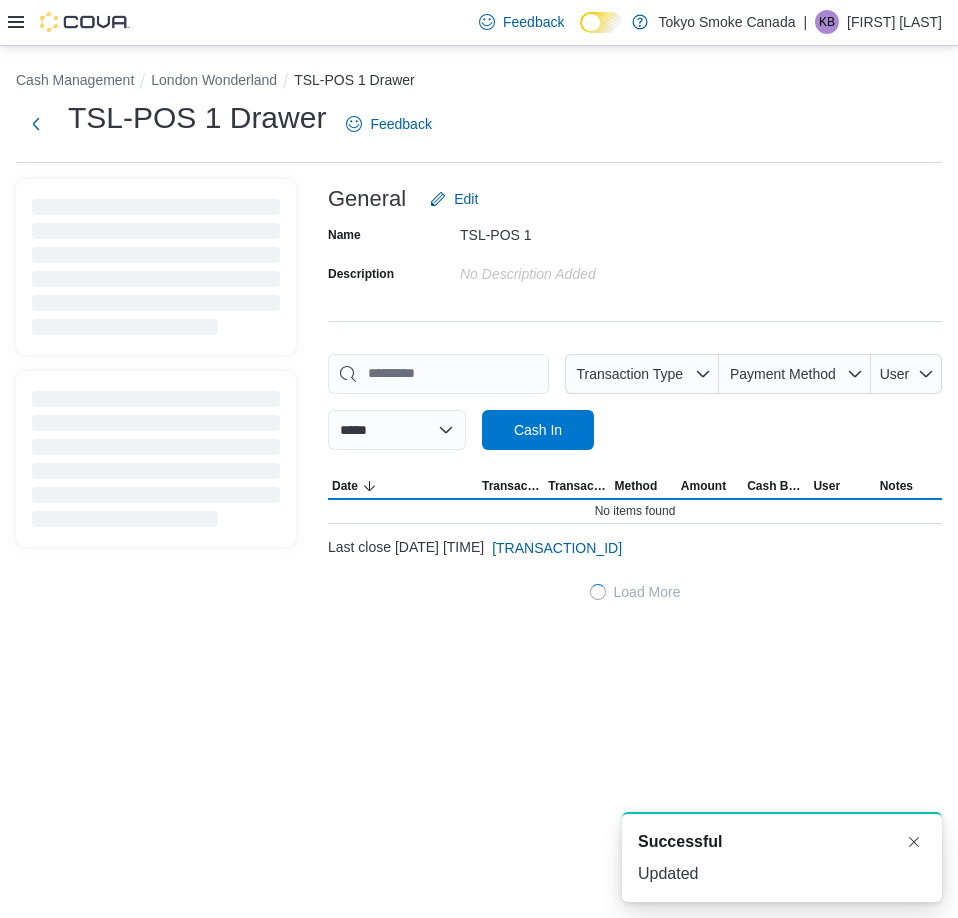 scroll, scrollTop: 0, scrollLeft: 0, axis: both 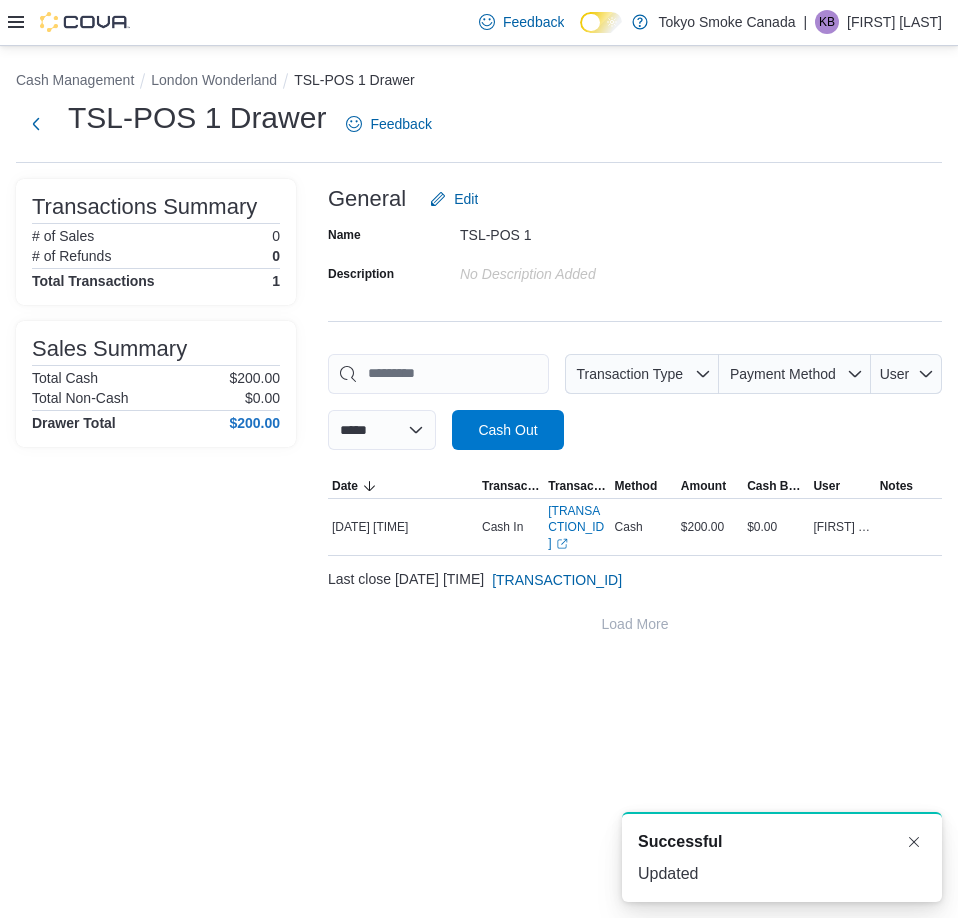 click on "**********" at bounding box center [479, 353] 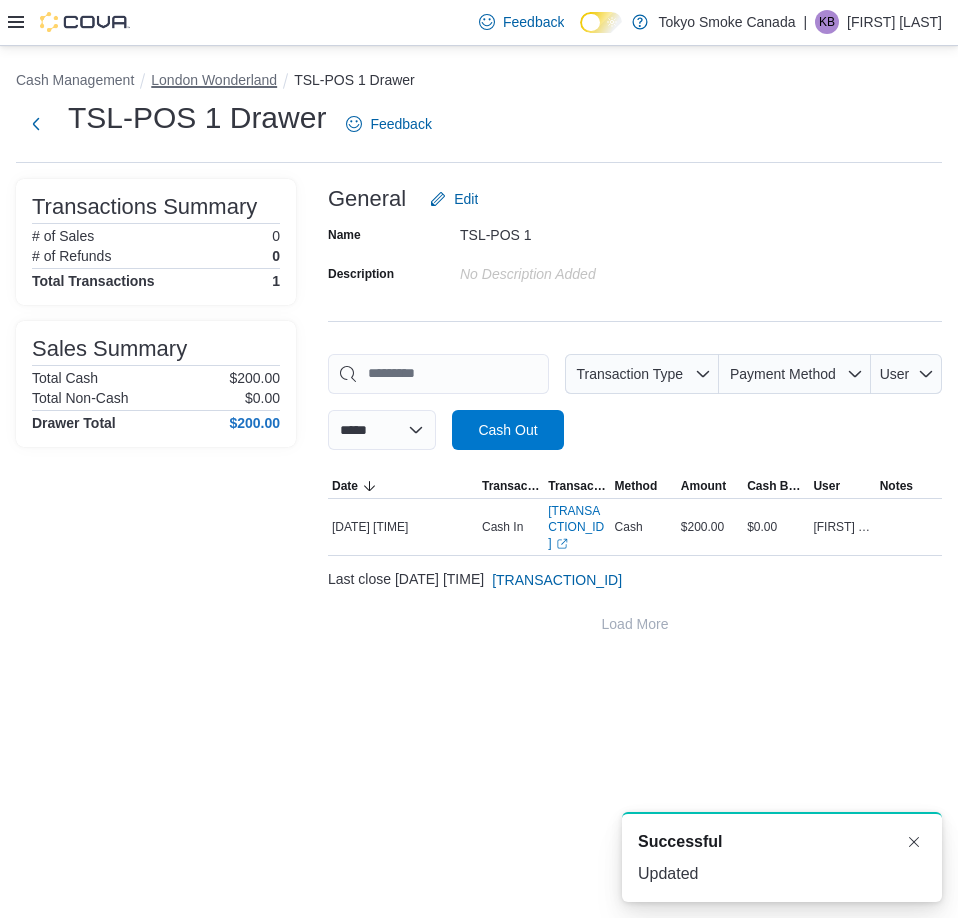 click on "London Wonderland" at bounding box center (214, 80) 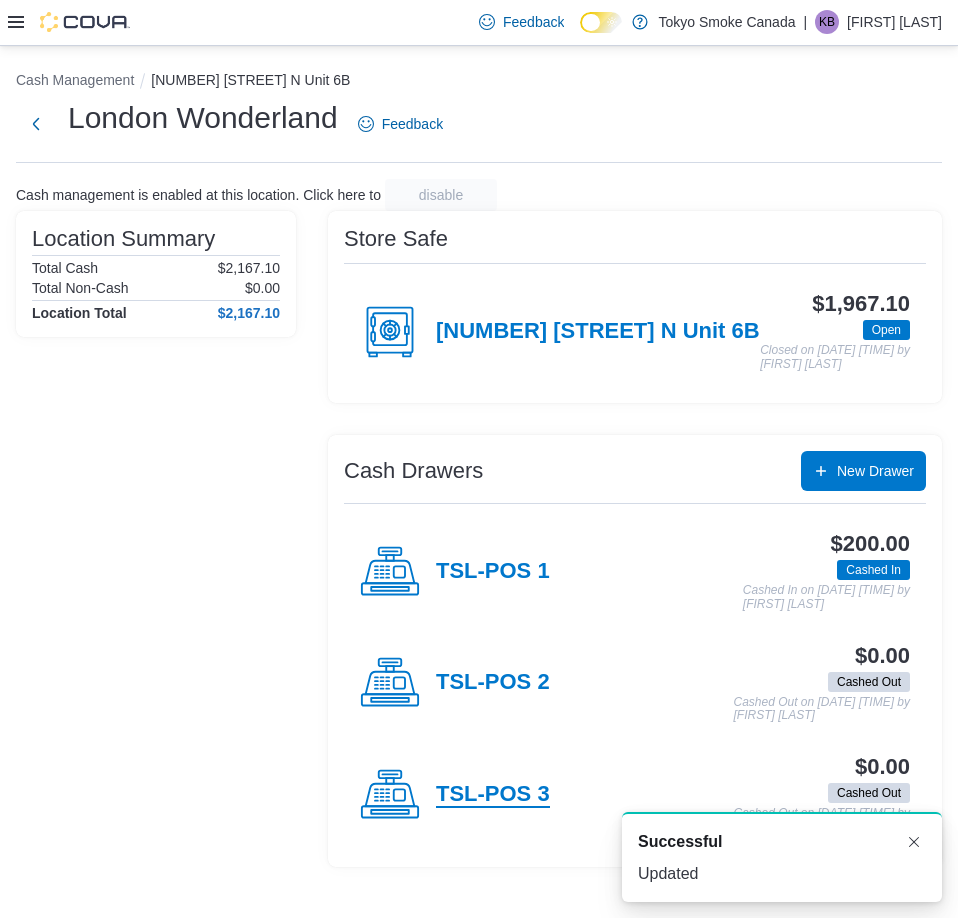 click on "TSL-POS 3" at bounding box center (493, 795) 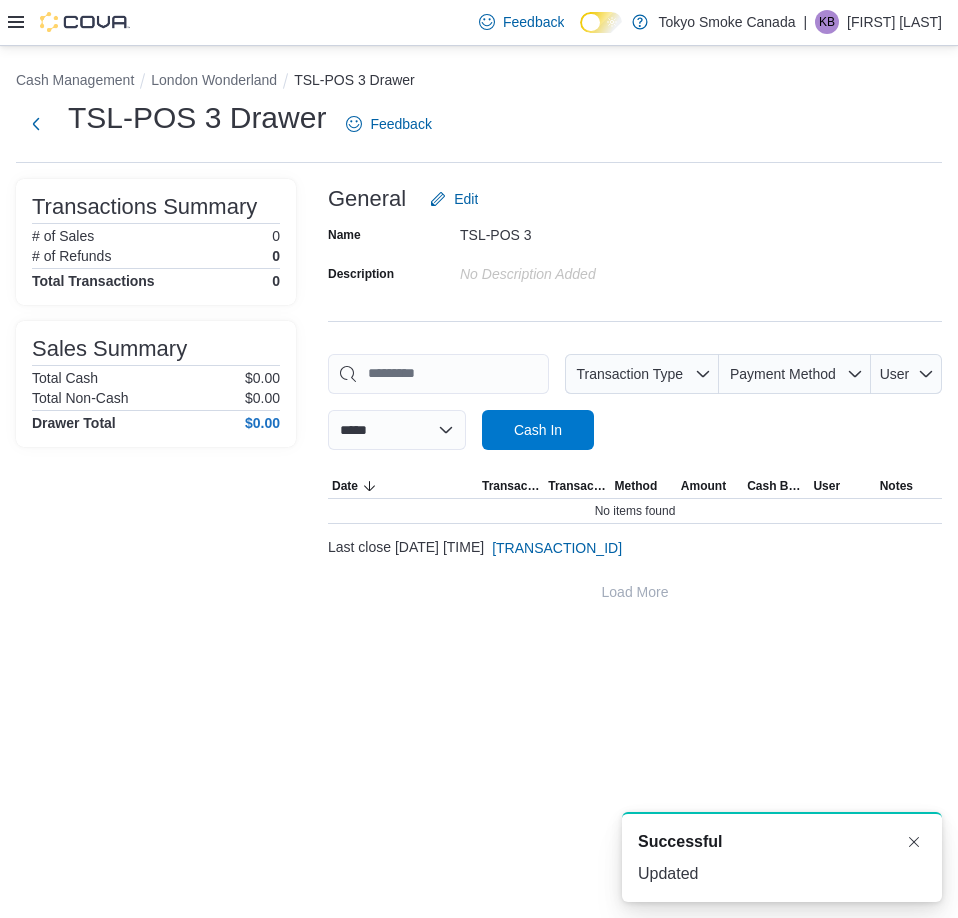 click at bounding box center [635, 462] 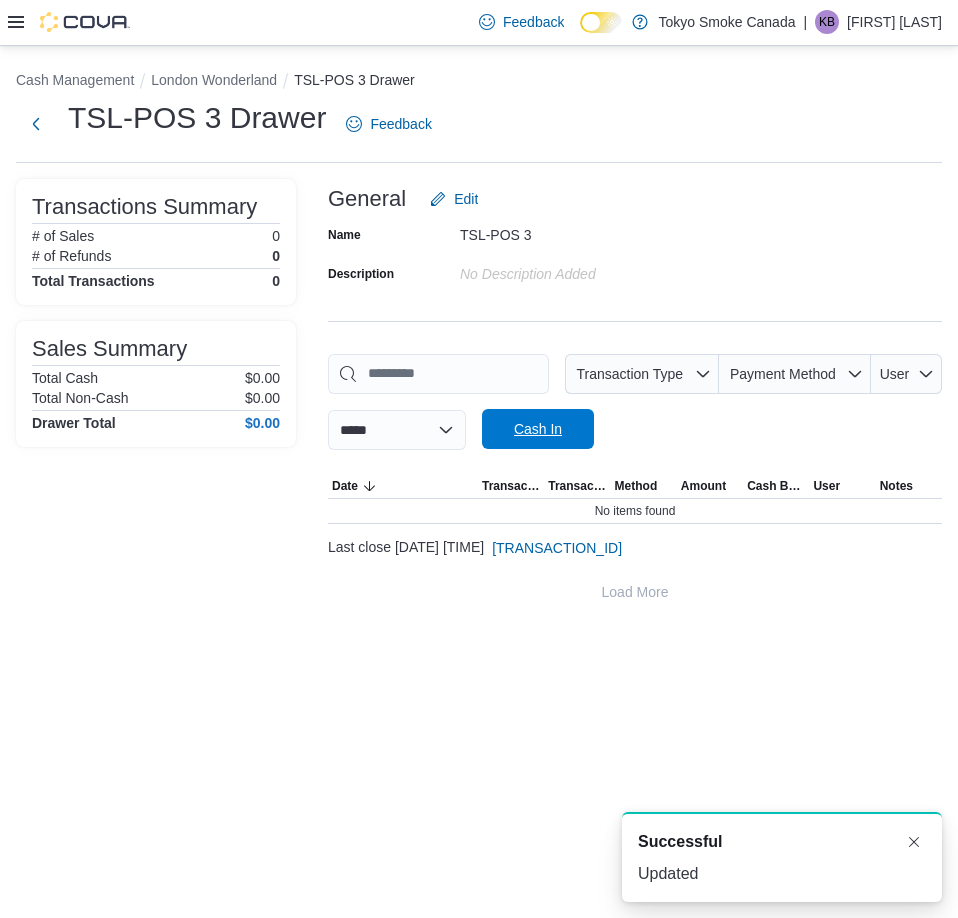 click on "Cash In" at bounding box center [538, 429] 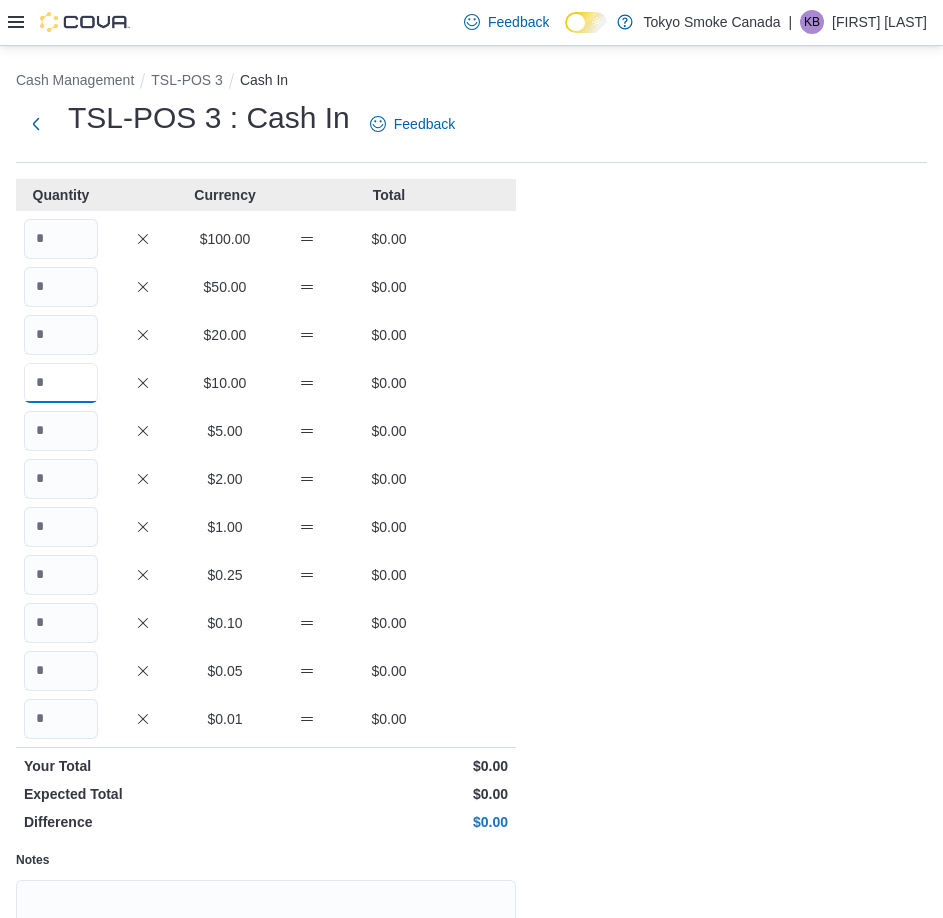 click at bounding box center [61, 383] 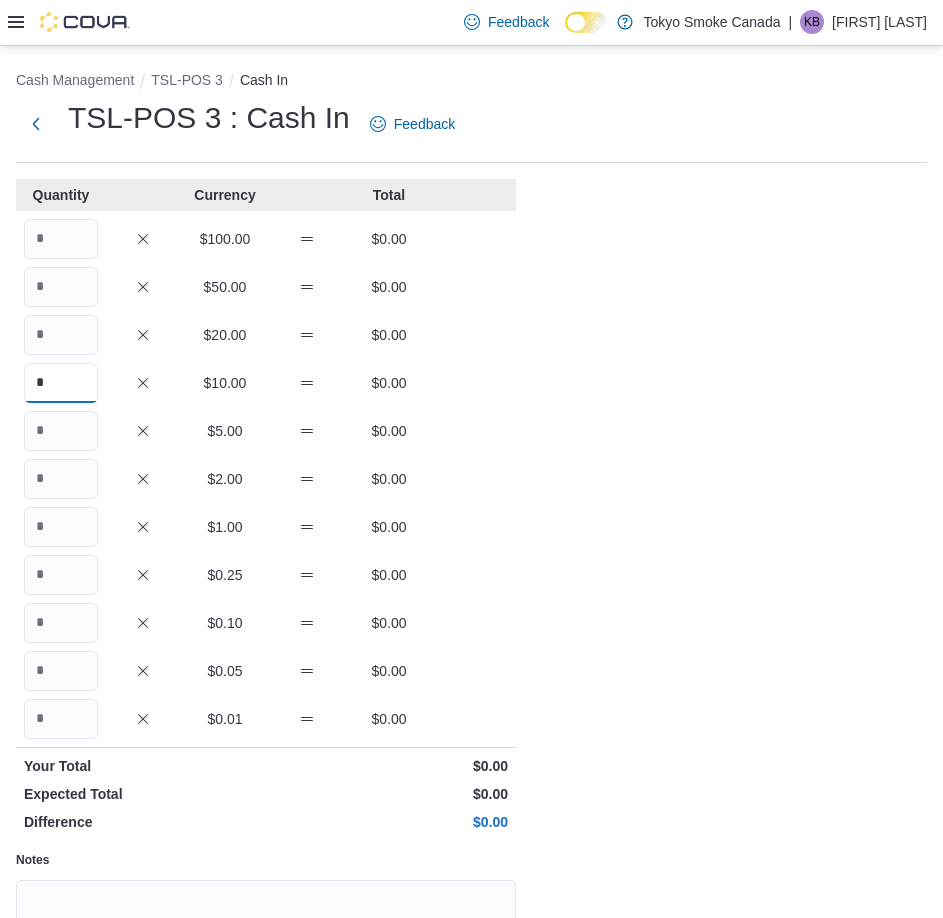 type on "*" 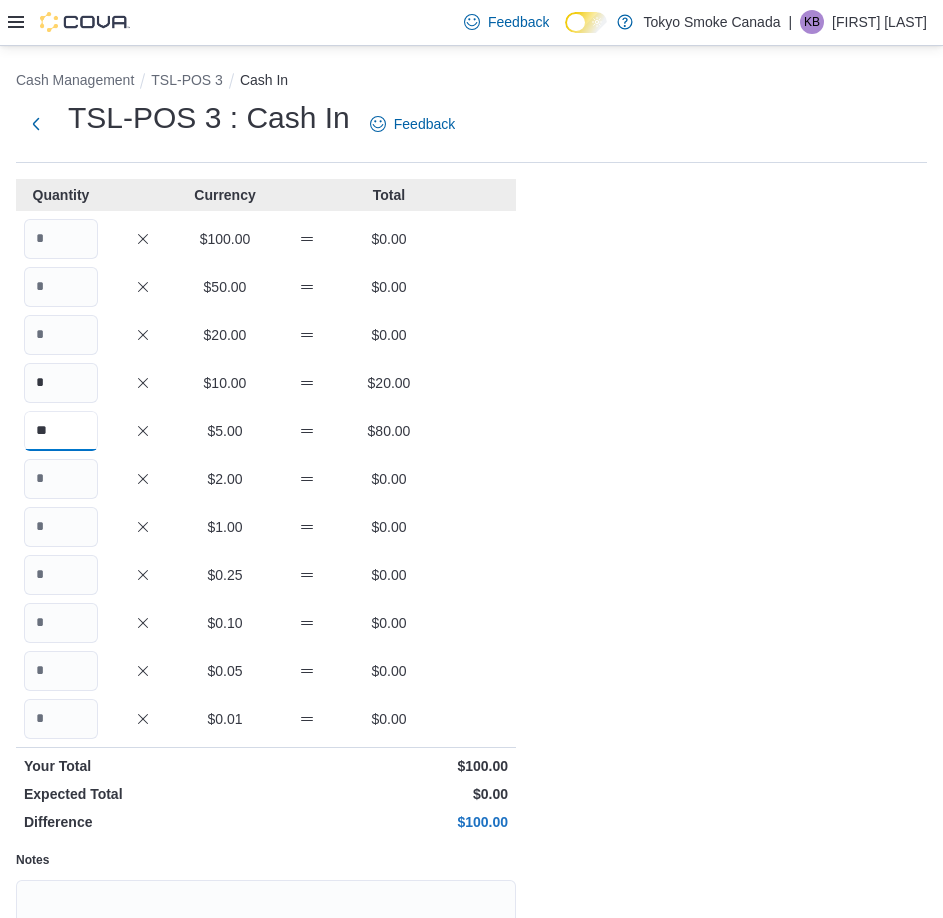 type on "**" 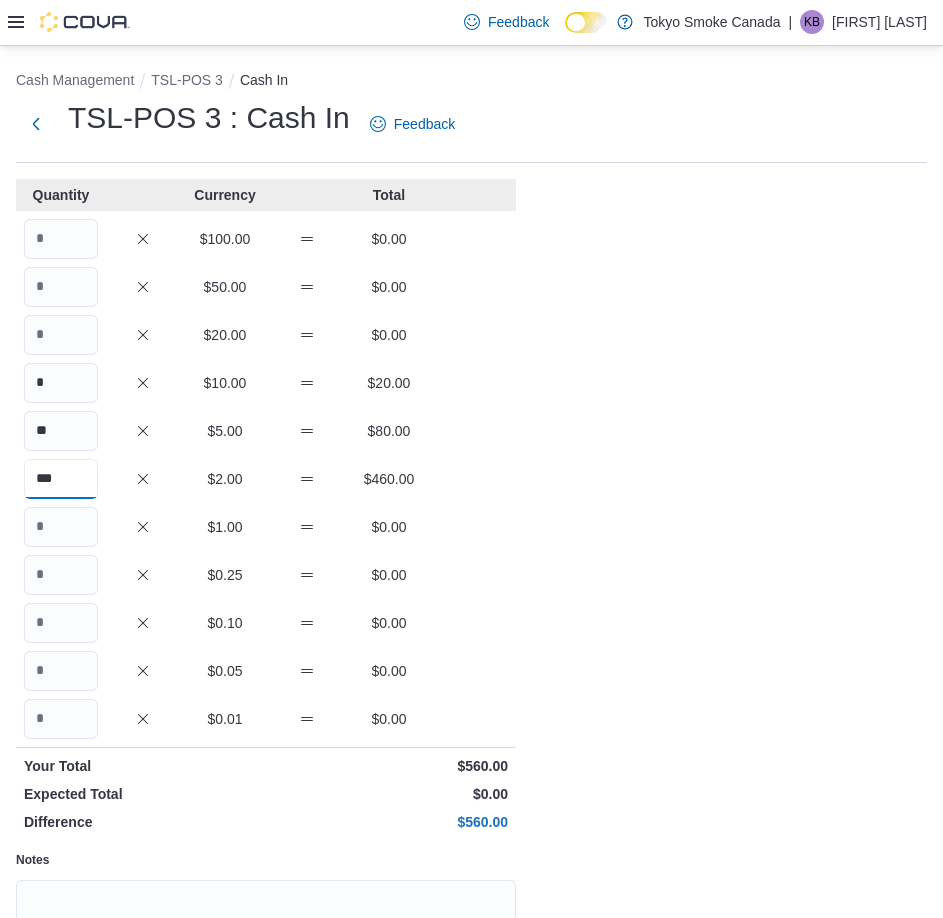type on "***" 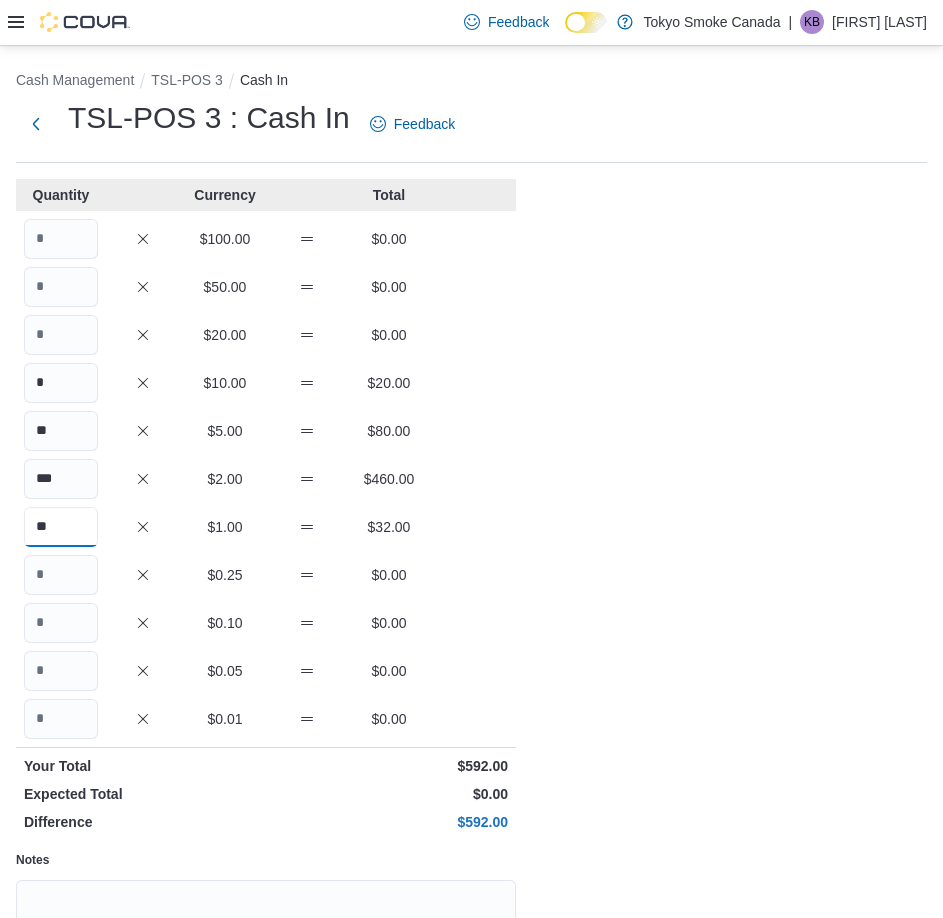 type on "**" 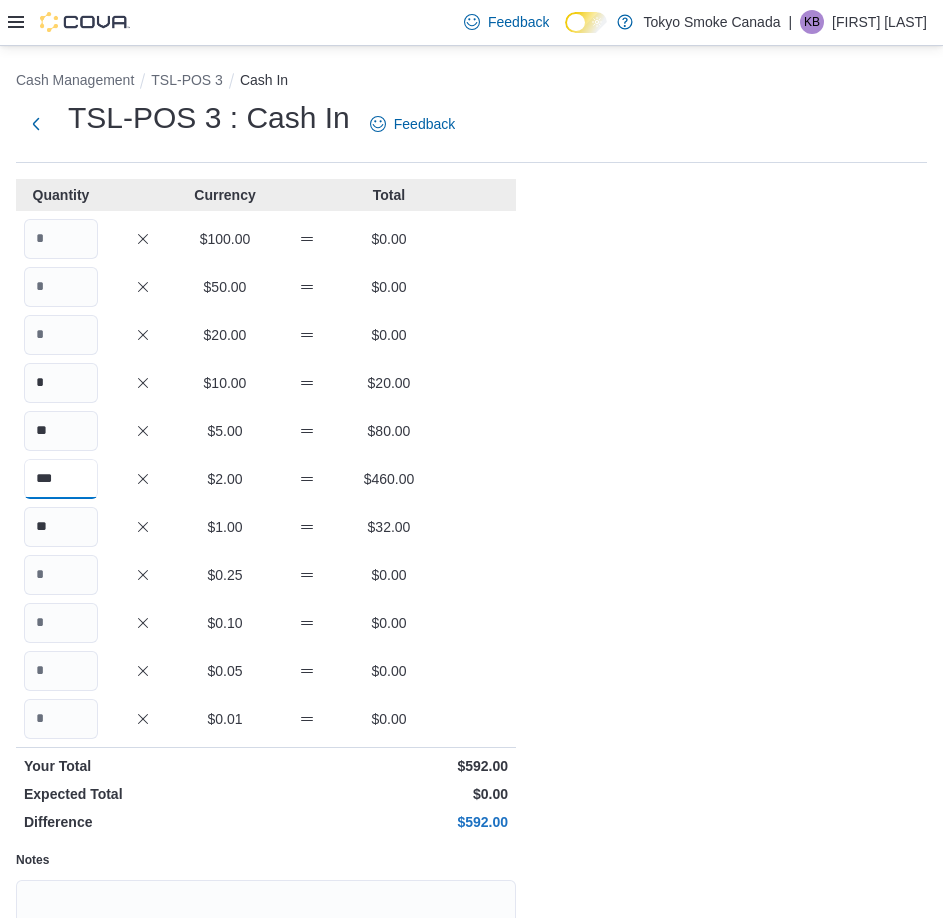 click on "***" at bounding box center (61, 479) 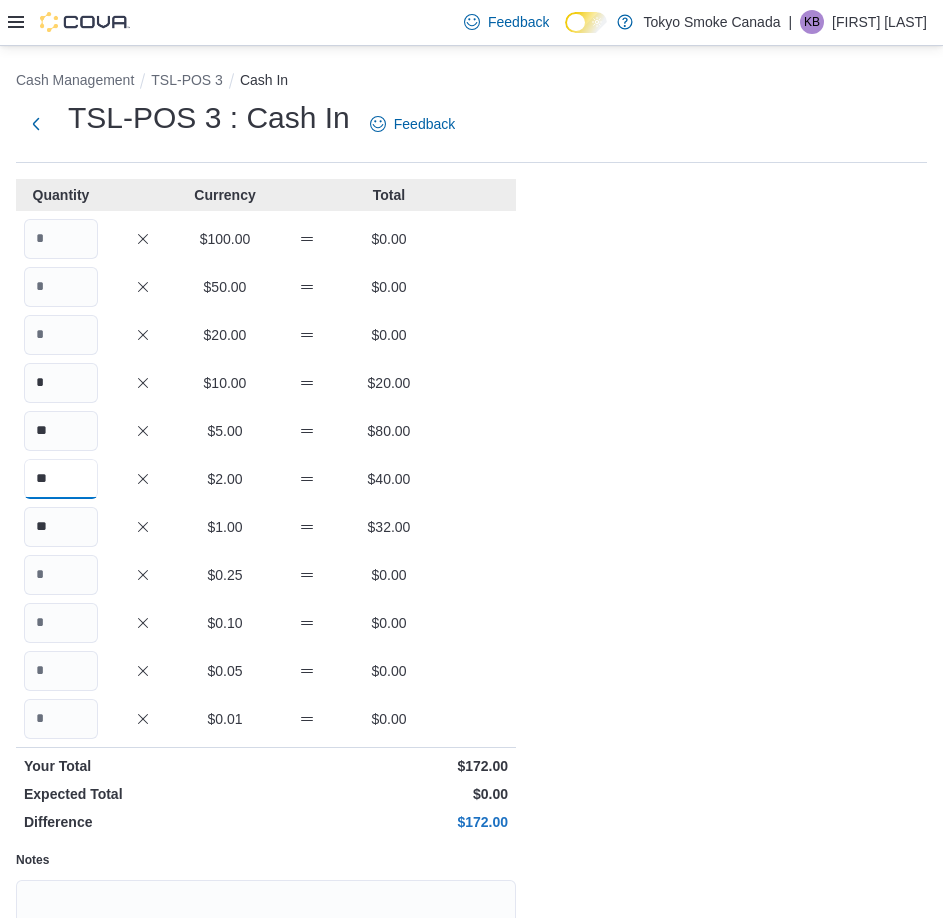 type on "**" 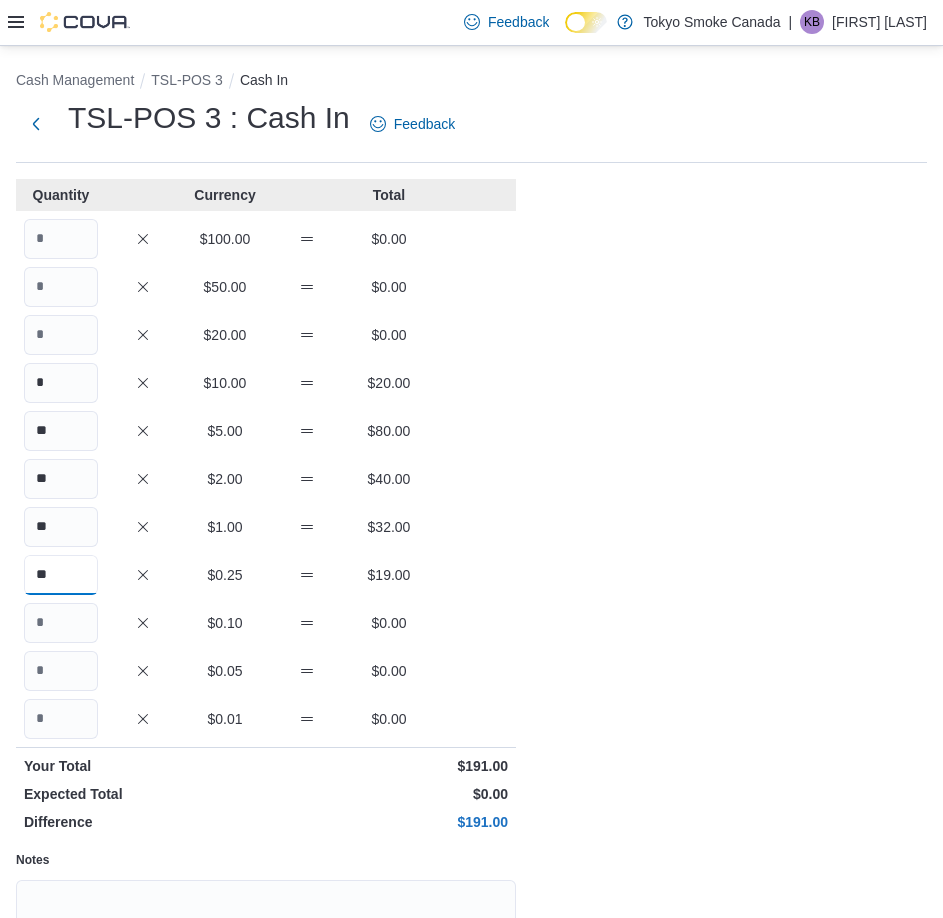 type on "**" 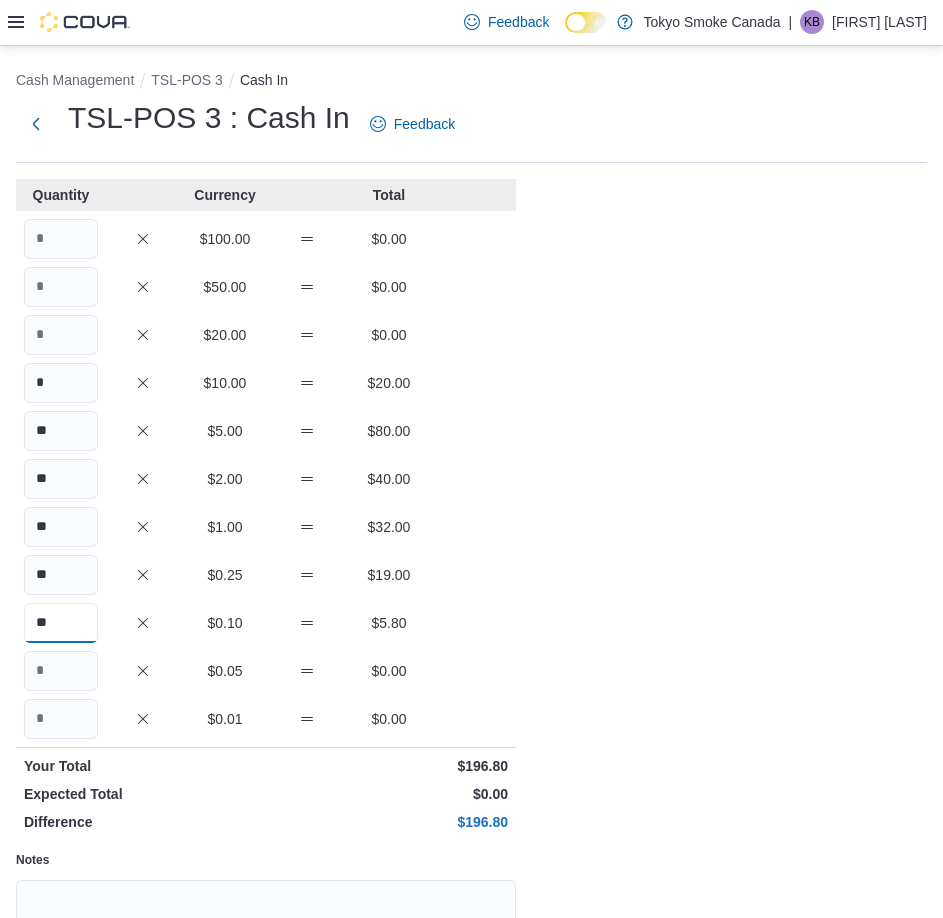 type on "**" 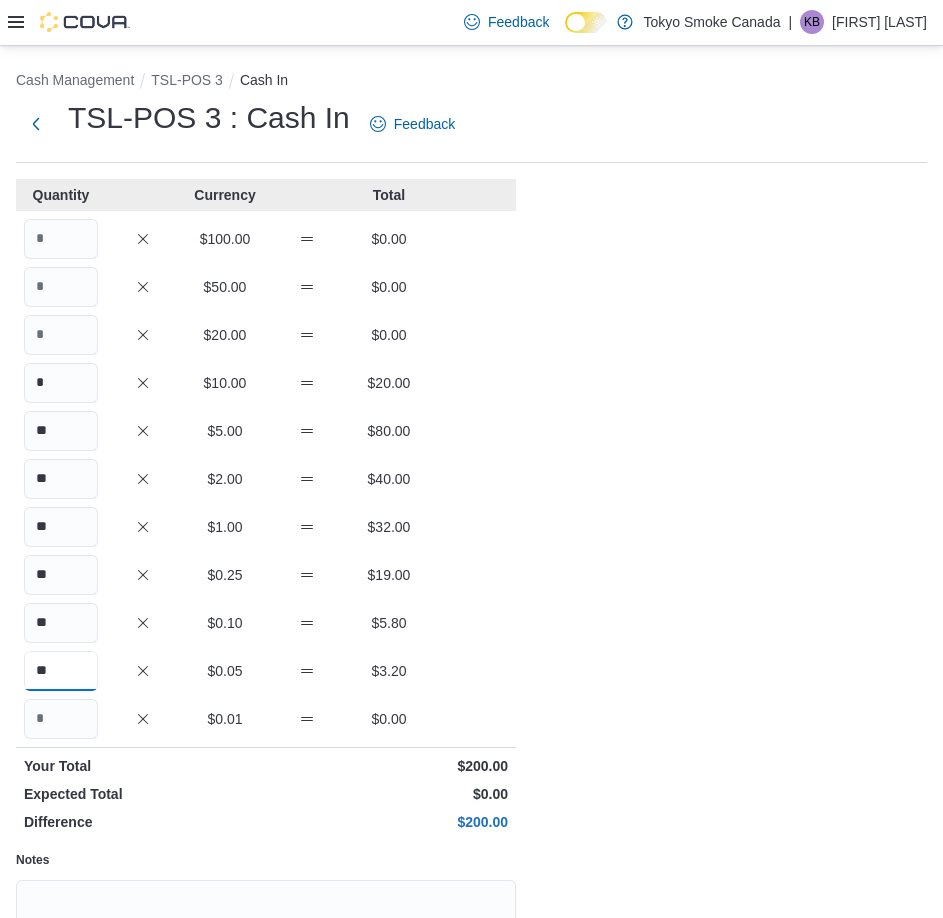 type on "**" 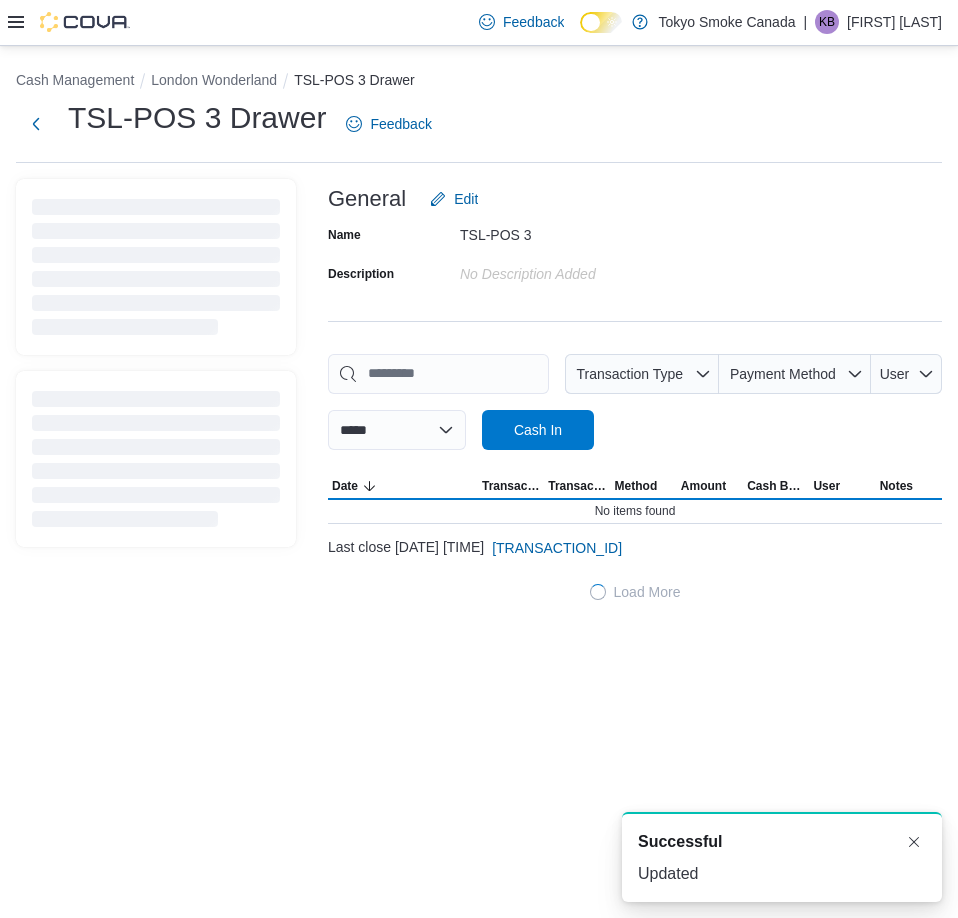 scroll, scrollTop: 0, scrollLeft: 0, axis: both 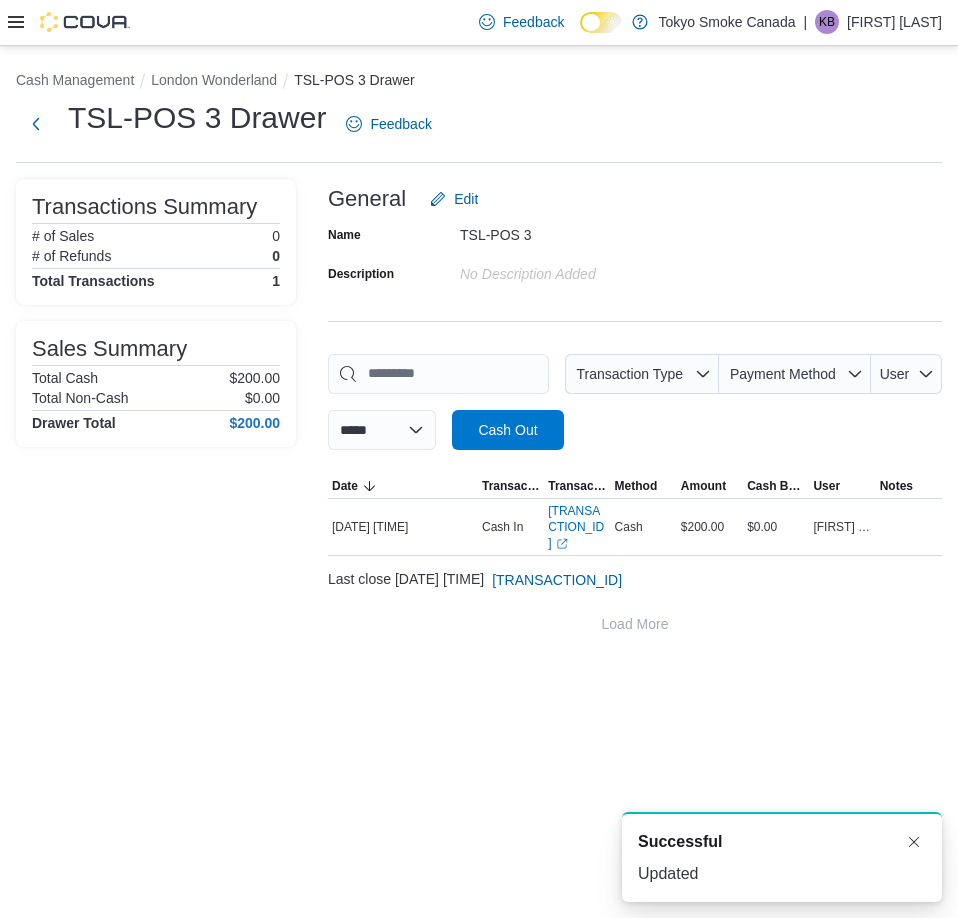 click on "London Wonderland" at bounding box center (222, 80) 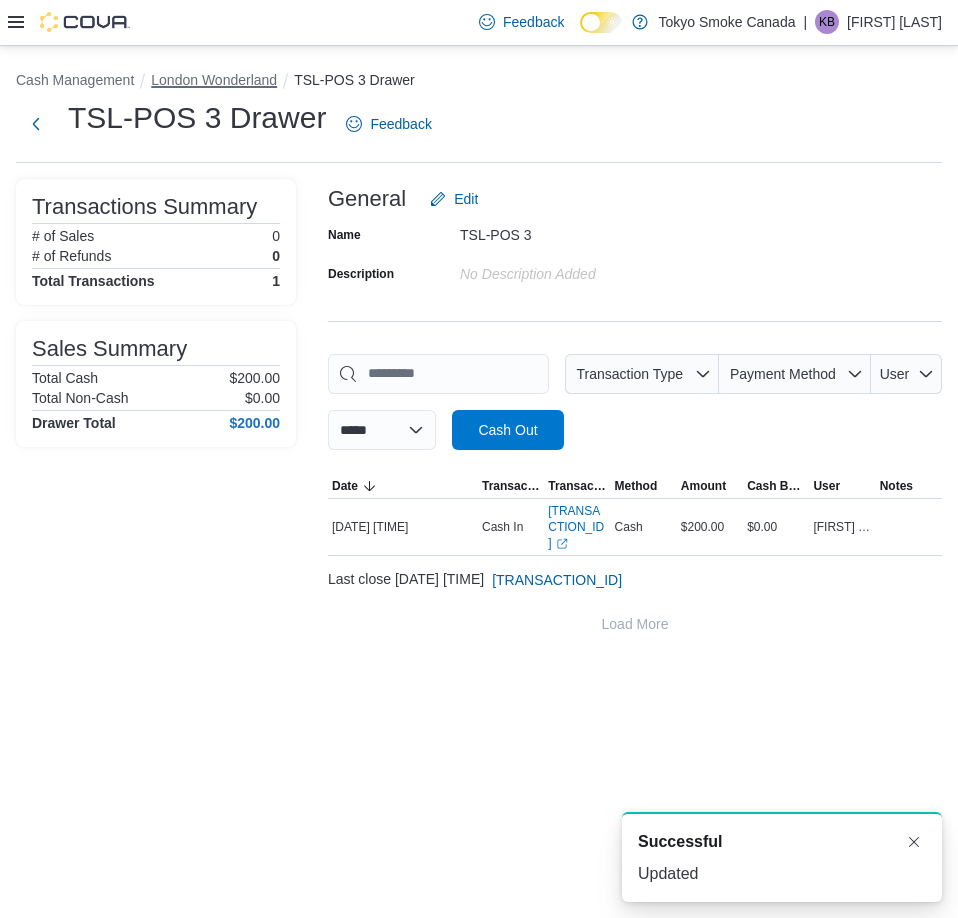 click on "London Wonderland" at bounding box center (214, 80) 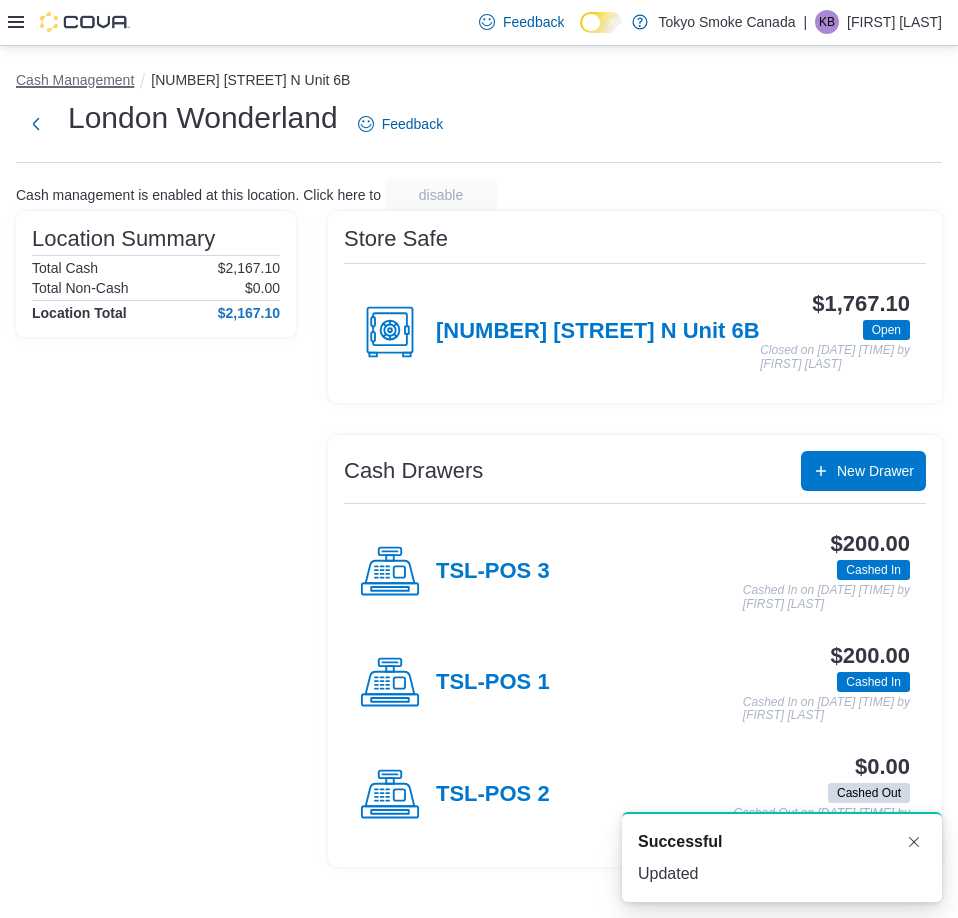 click on "Cash Management" at bounding box center [75, 80] 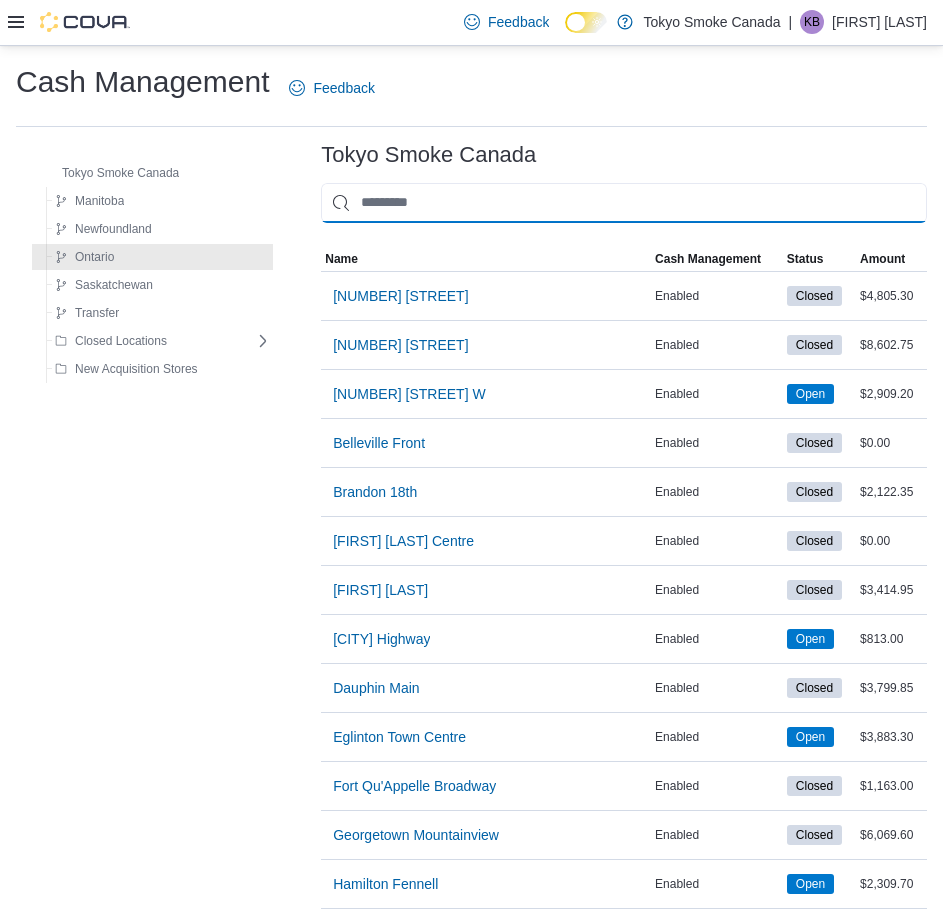 click at bounding box center [624, 203] 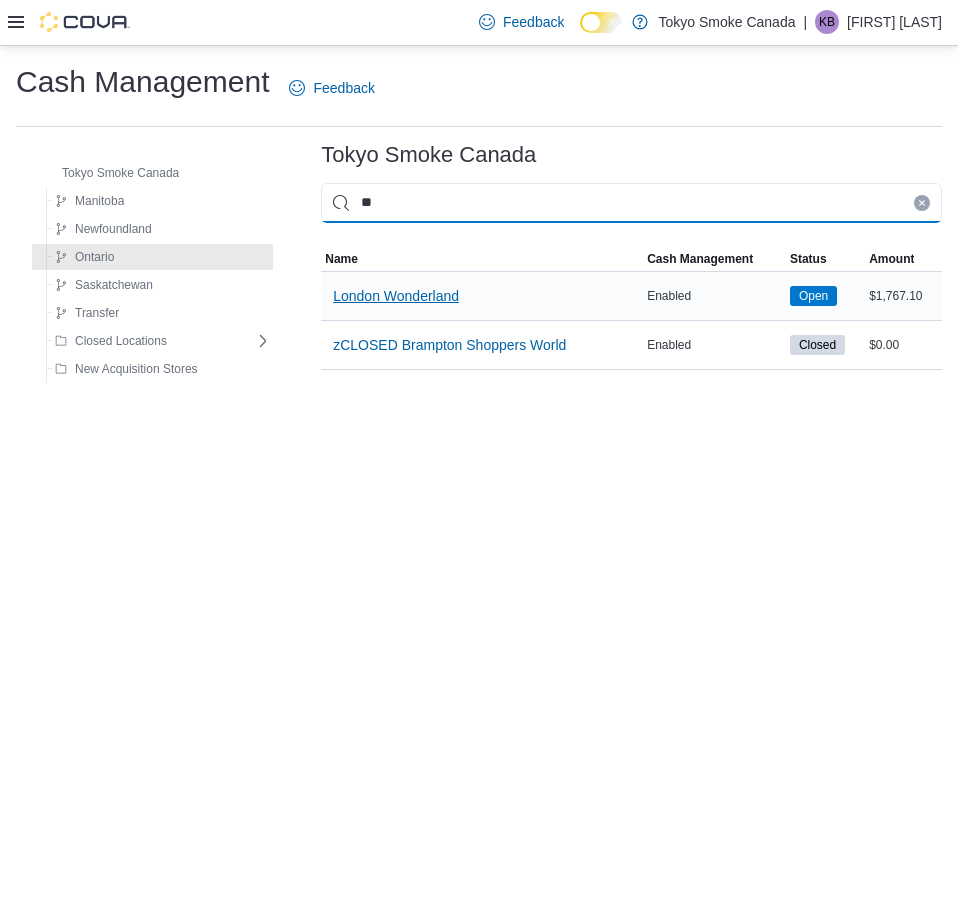type on "**" 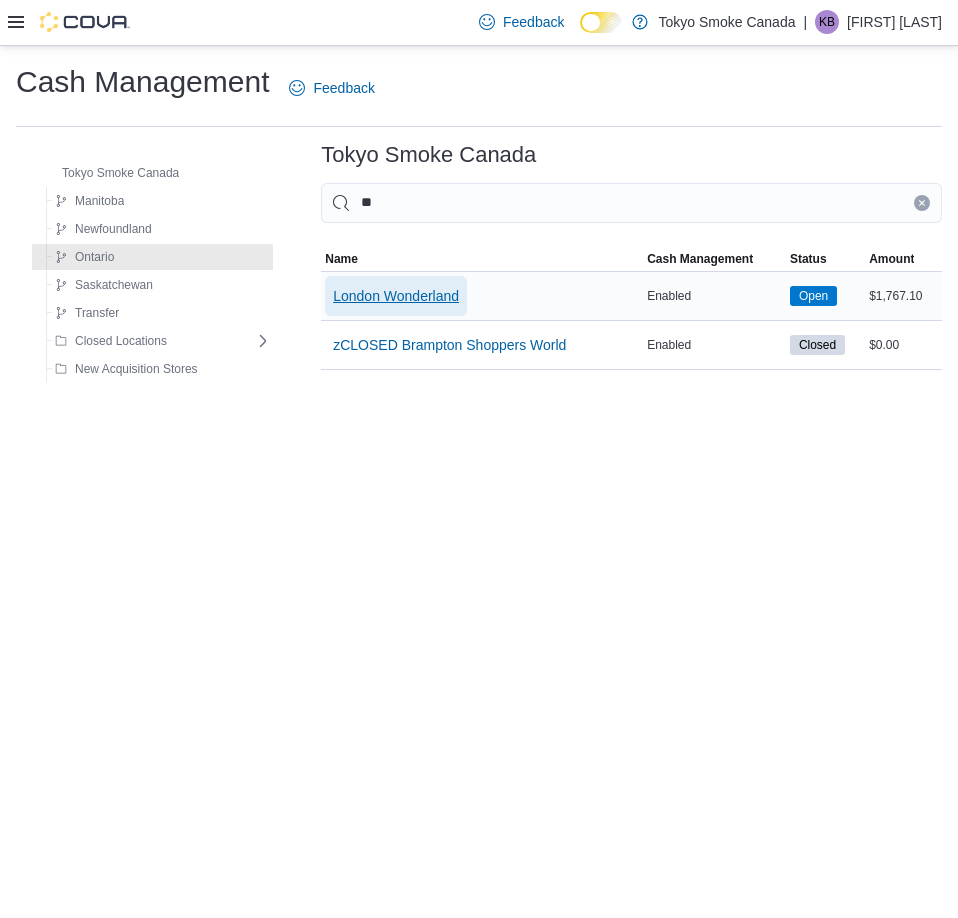 click on "London Wonderland" at bounding box center (396, 296) 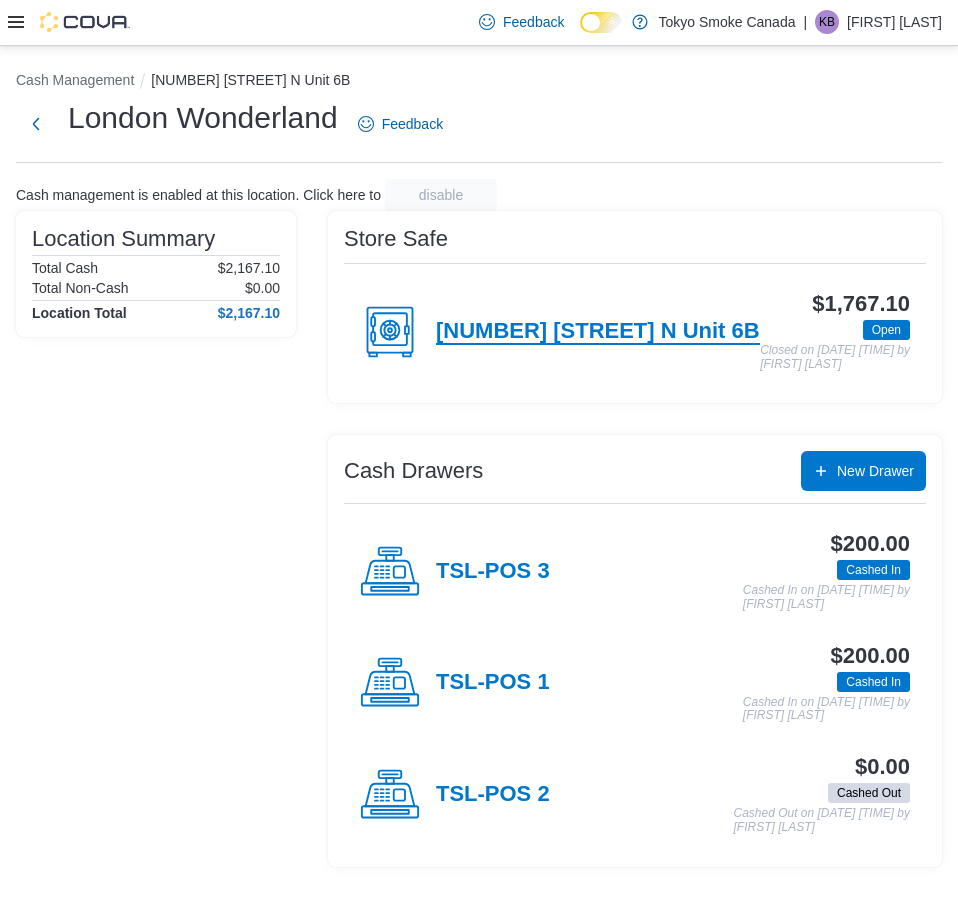 click on "[NUMBER] [STREET_NAME] [UNIT]" at bounding box center [598, 332] 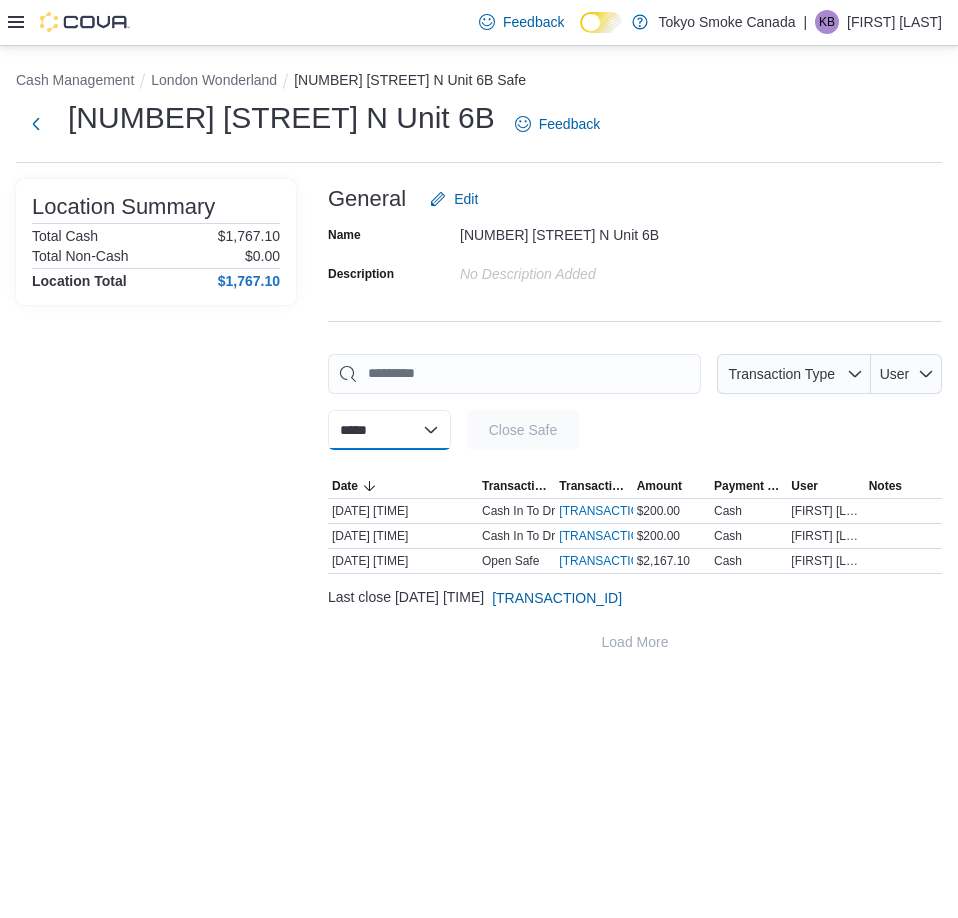 click on "**********" at bounding box center [389, 430] 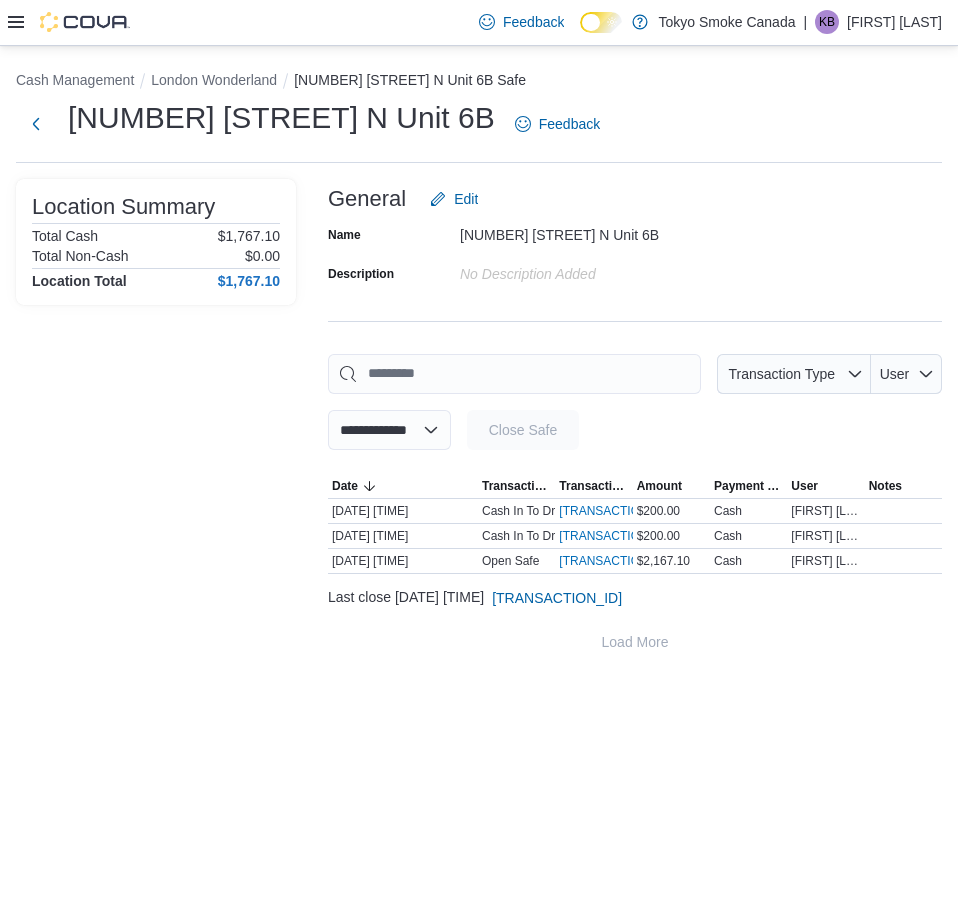 click on "**********" at bounding box center (389, 430) 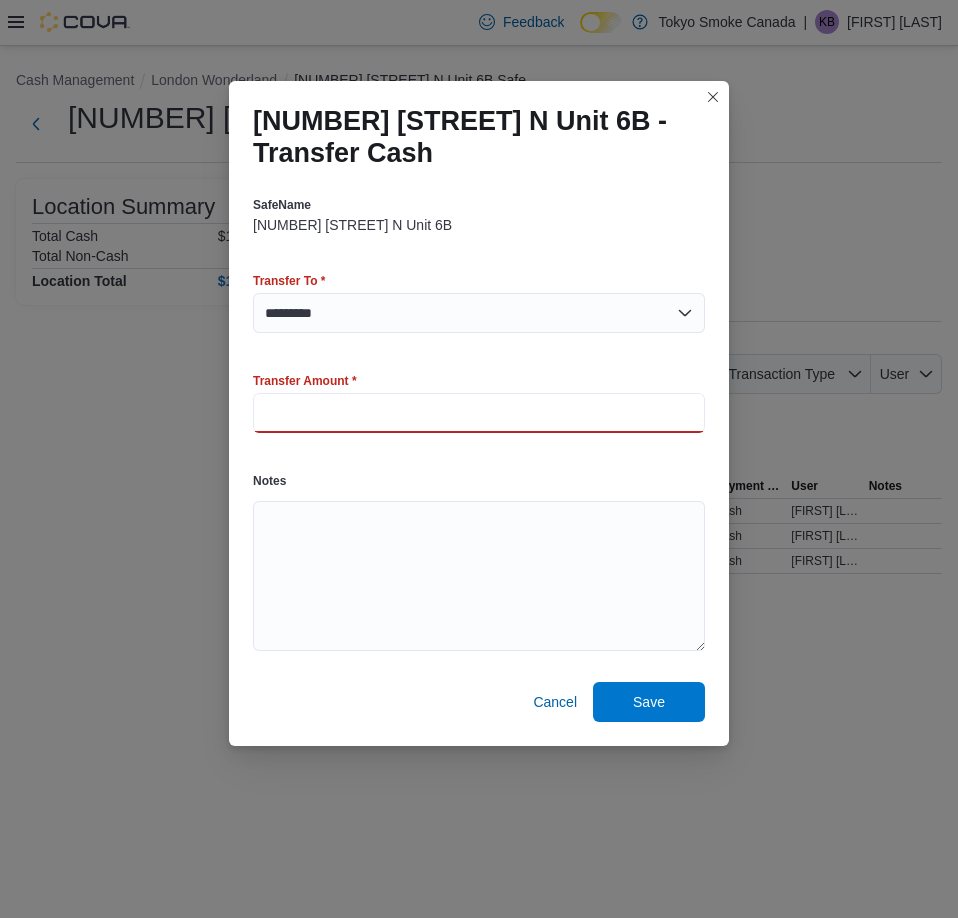 click at bounding box center [479, 413] 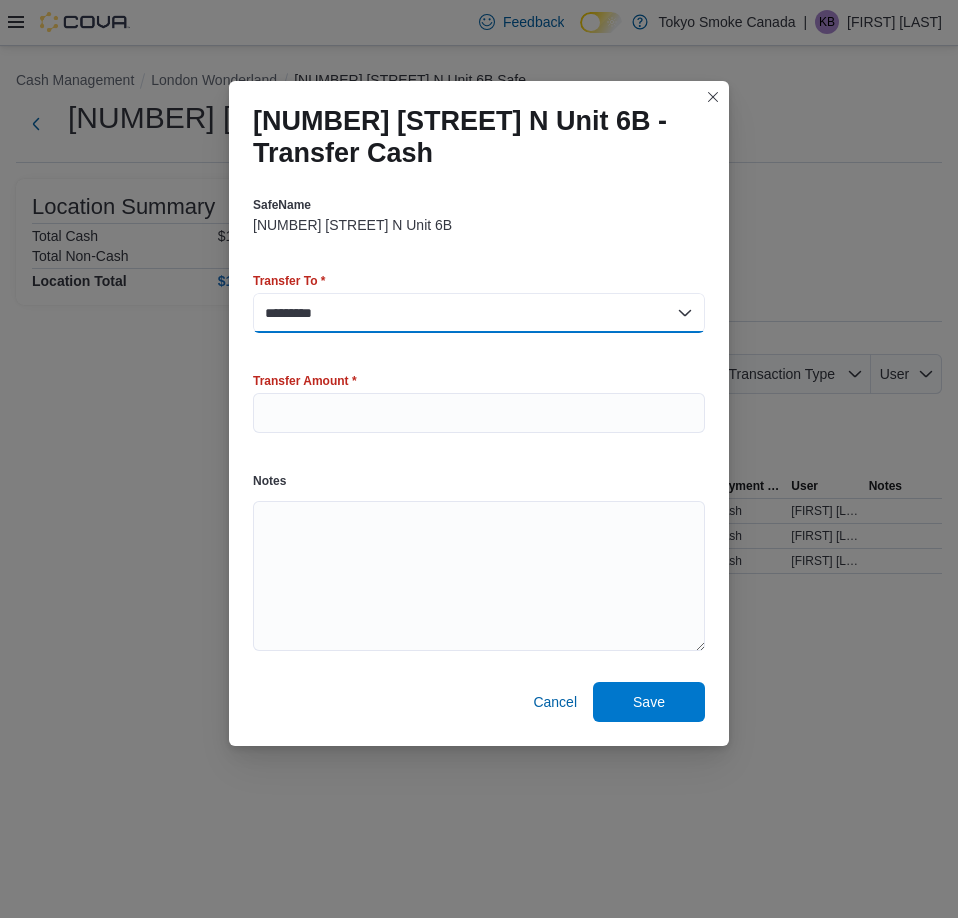 click on "********* *********" at bounding box center (479, 313) 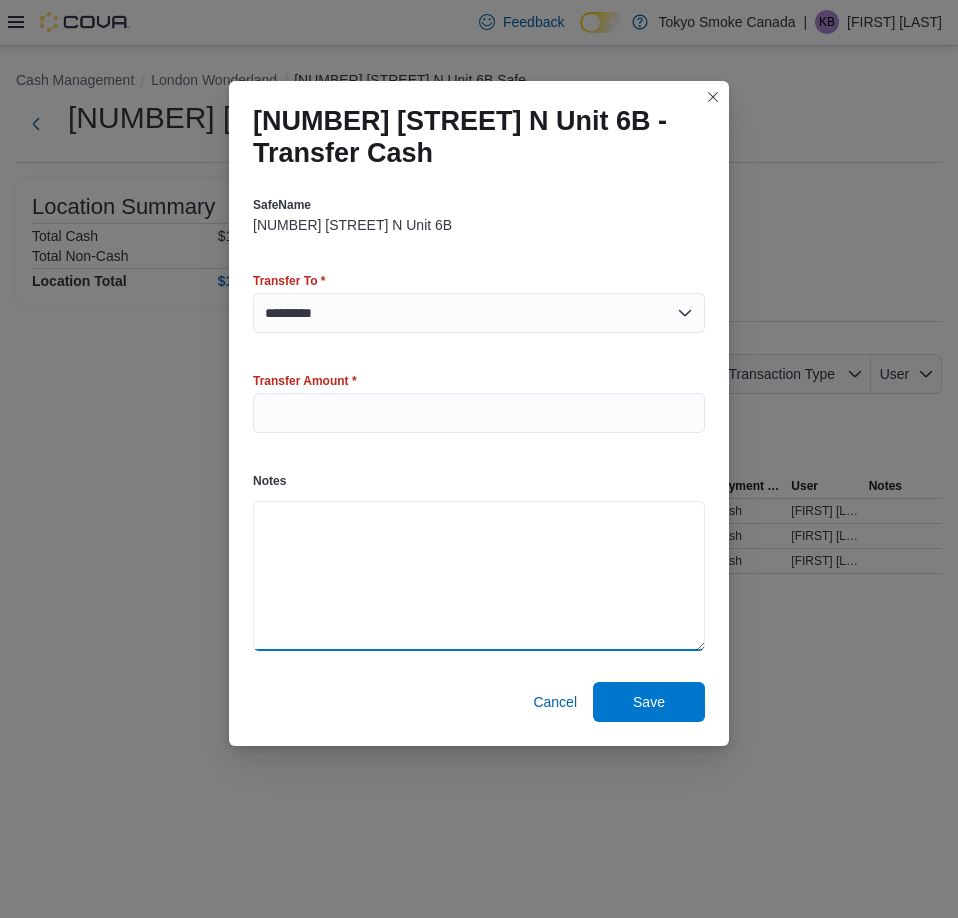 click on "Notes" at bounding box center [479, 576] 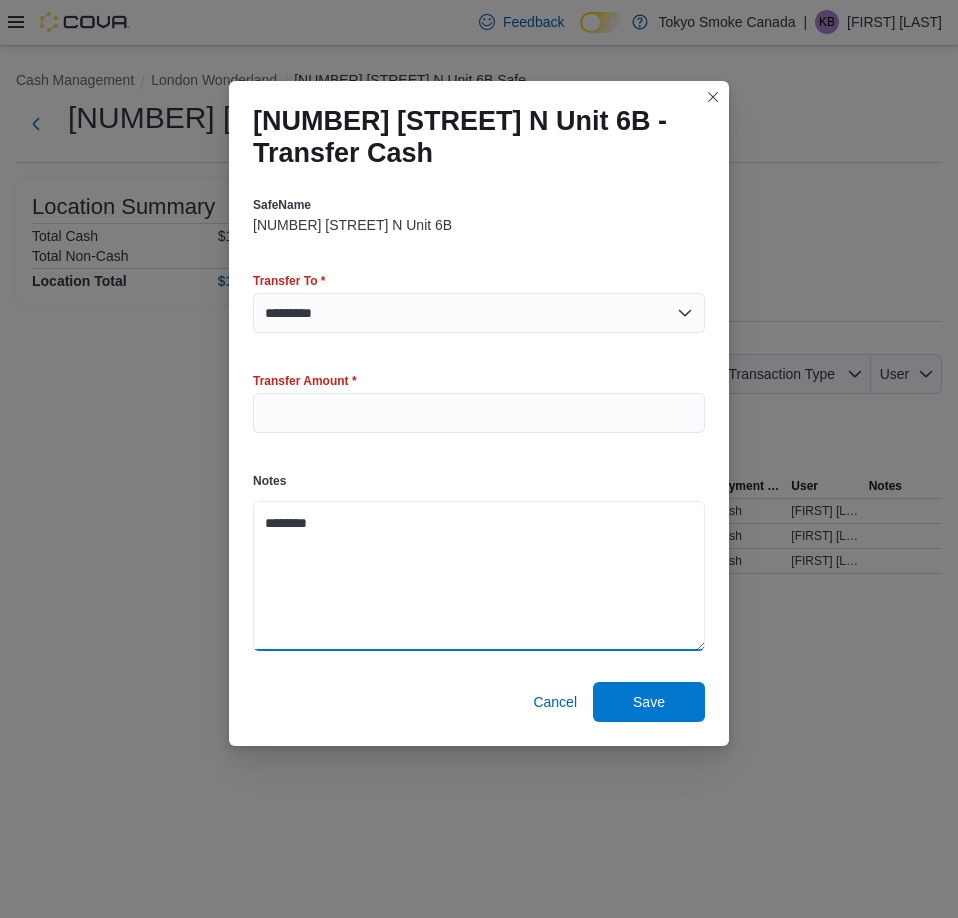 type on "*******" 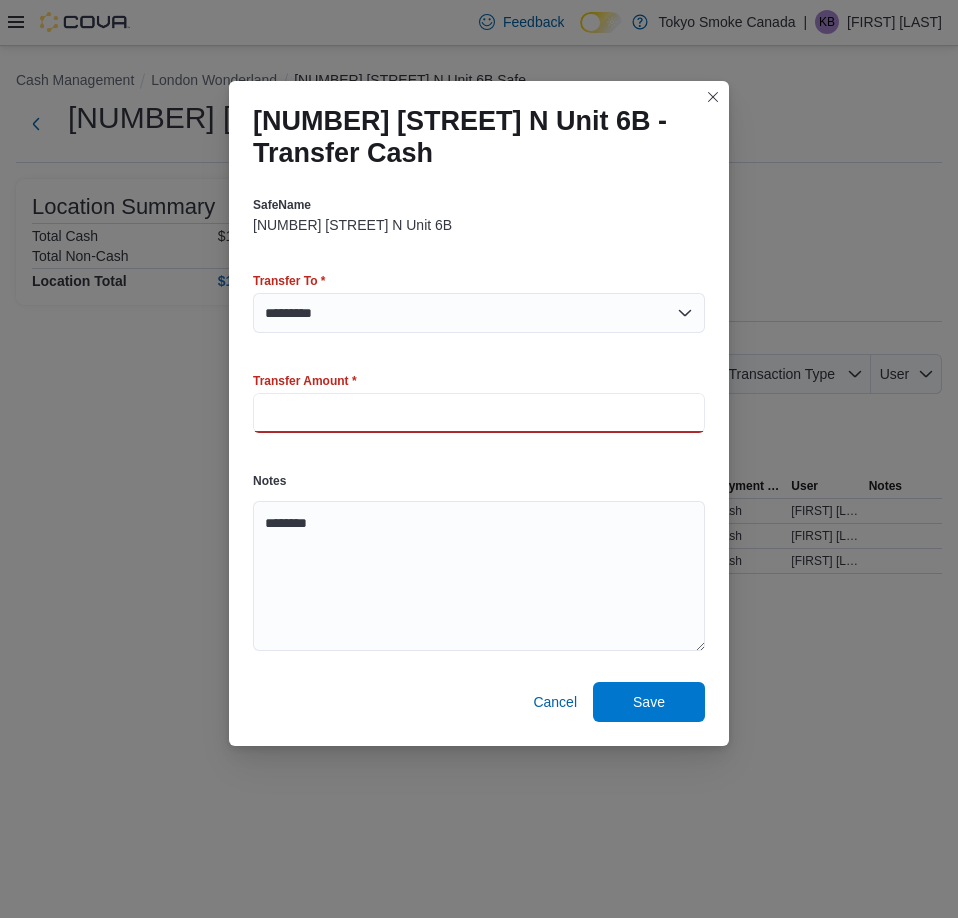 click on "**" at bounding box center (479, 413) 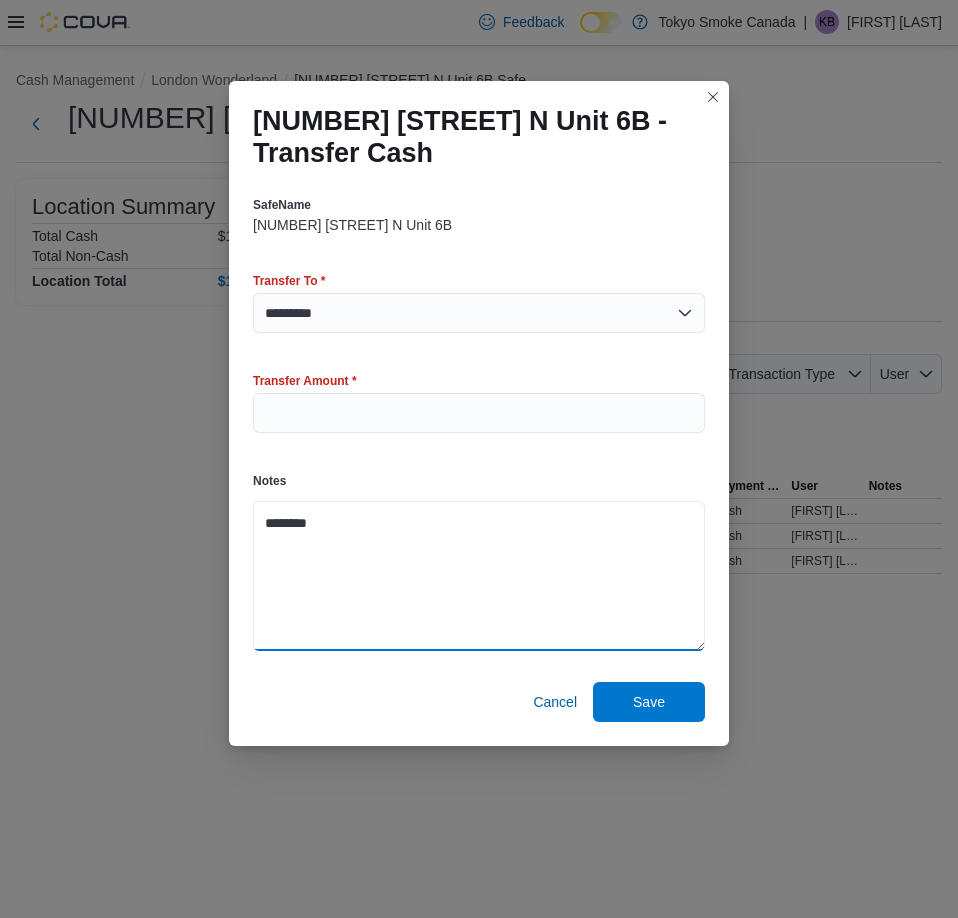 click on "*******" at bounding box center (479, 576) 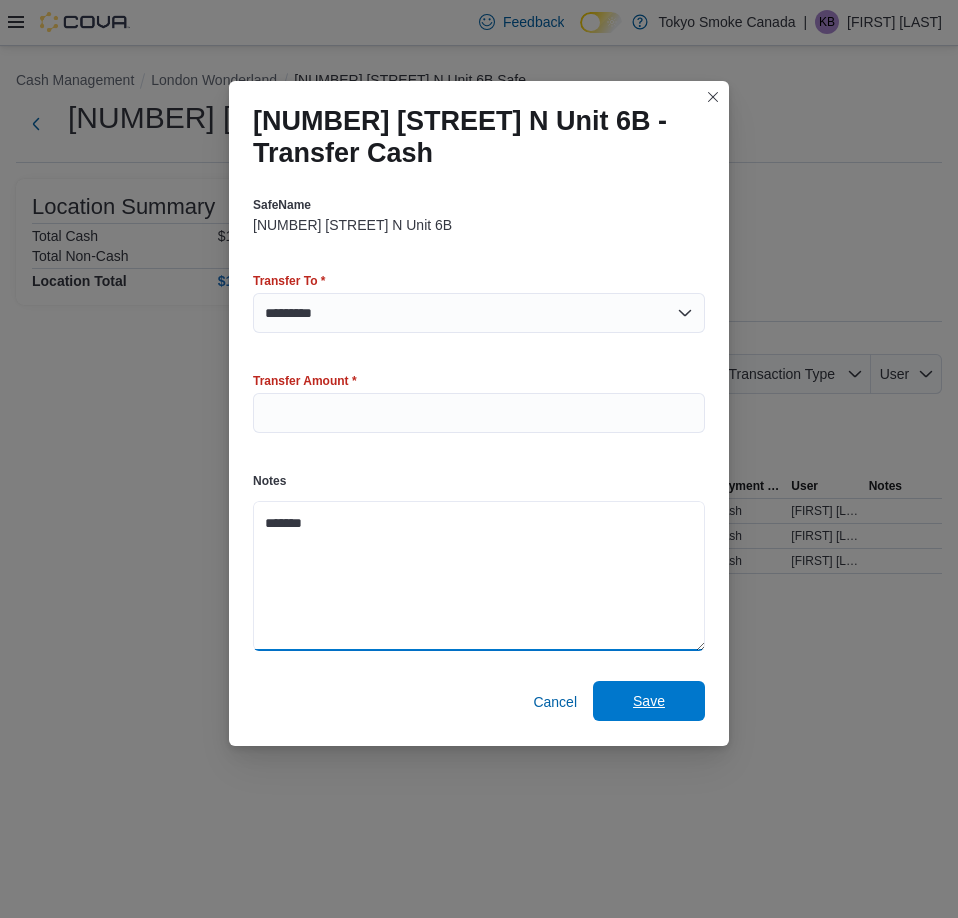 type on "*******" 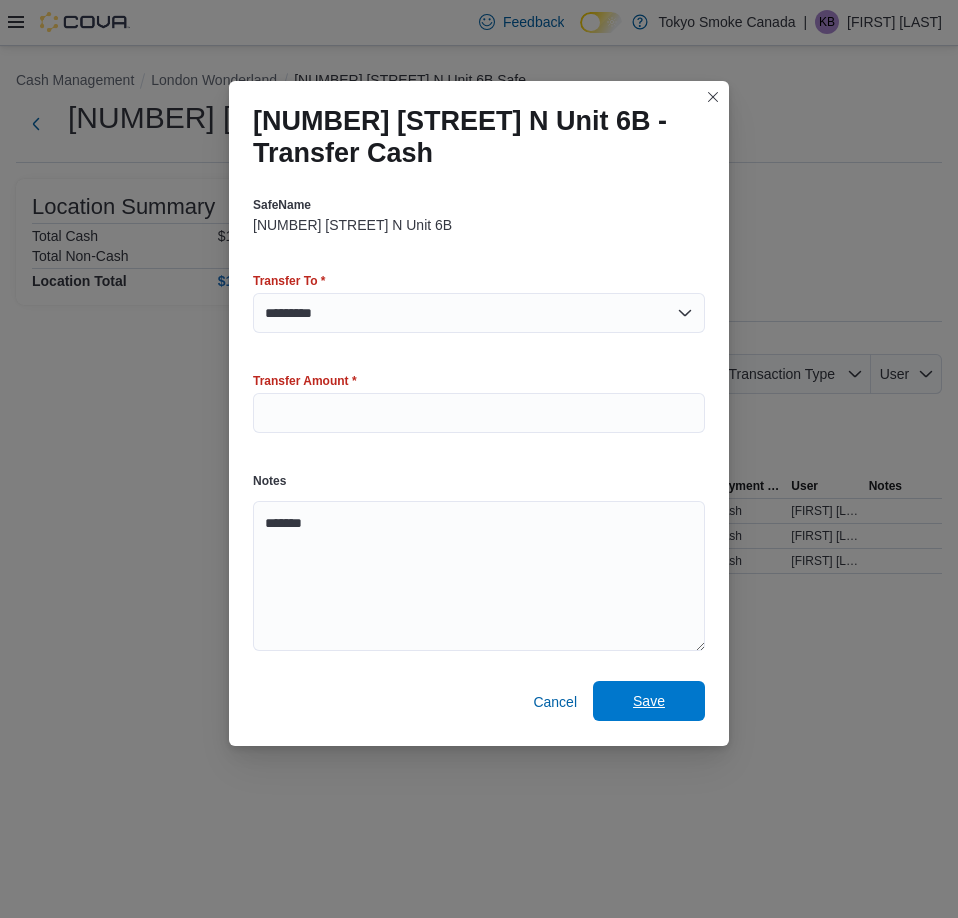 click on "Save" at bounding box center [649, 701] 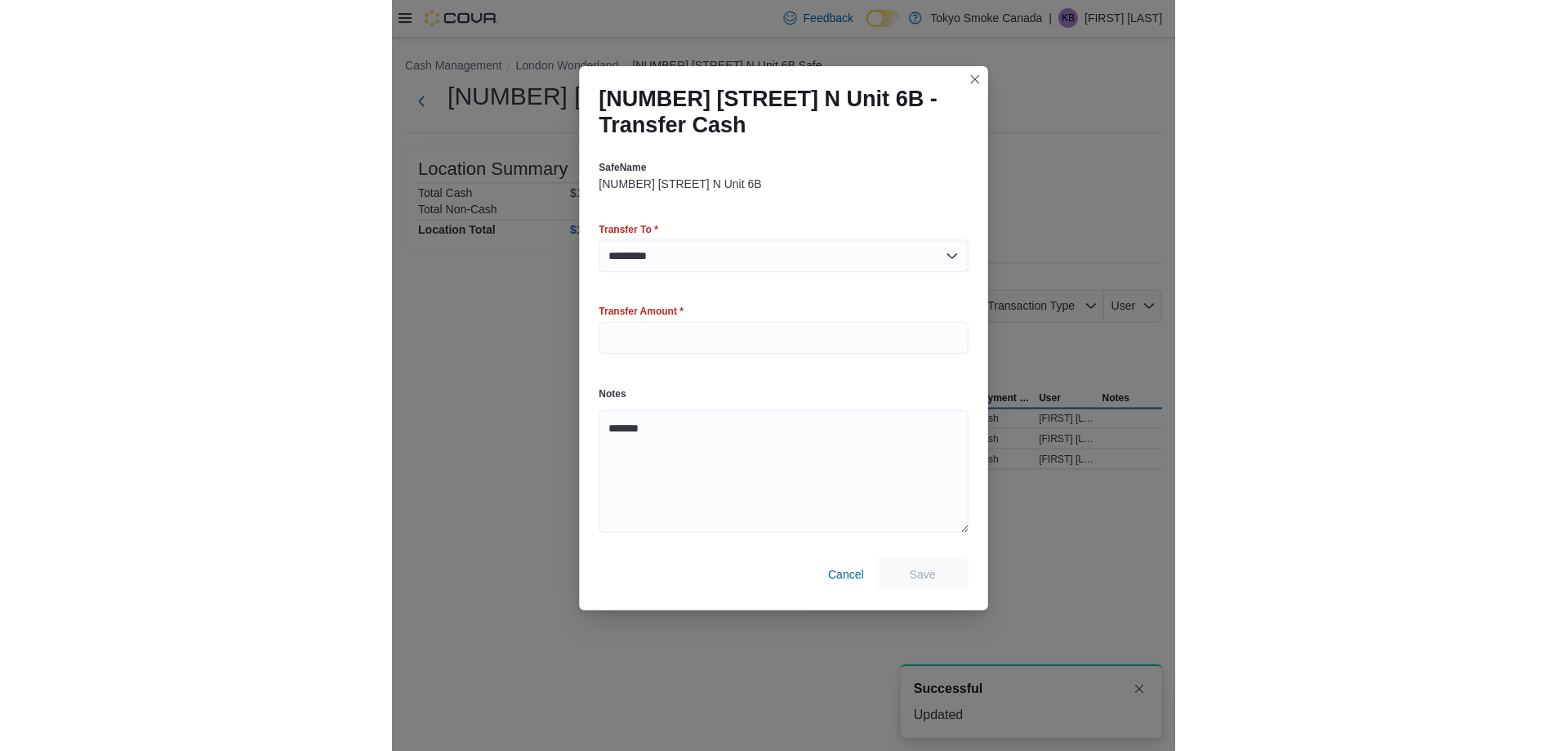 scroll, scrollTop: 0, scrollLeft: 0, axis: both 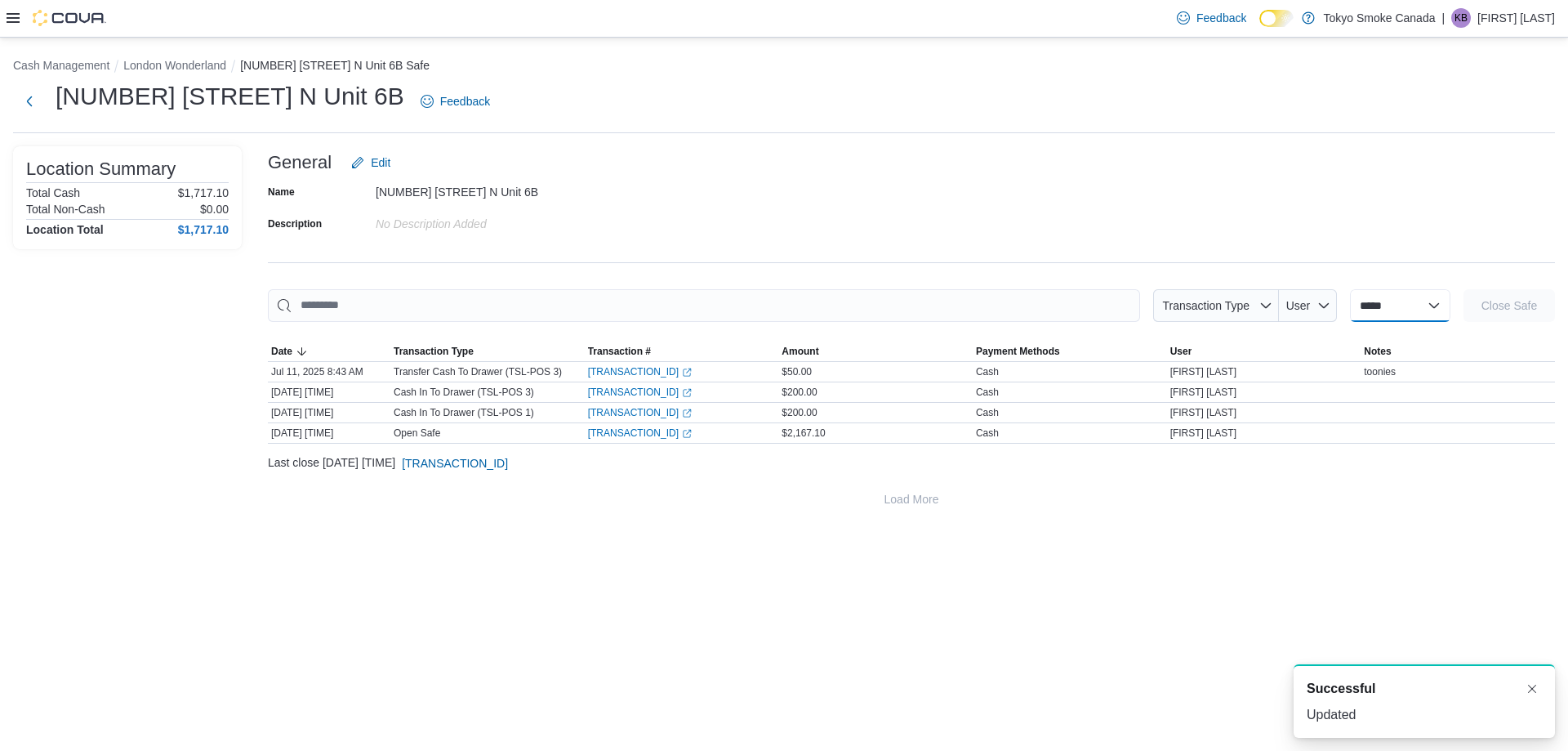 click on "**********" at bounding box center (1400, 306) 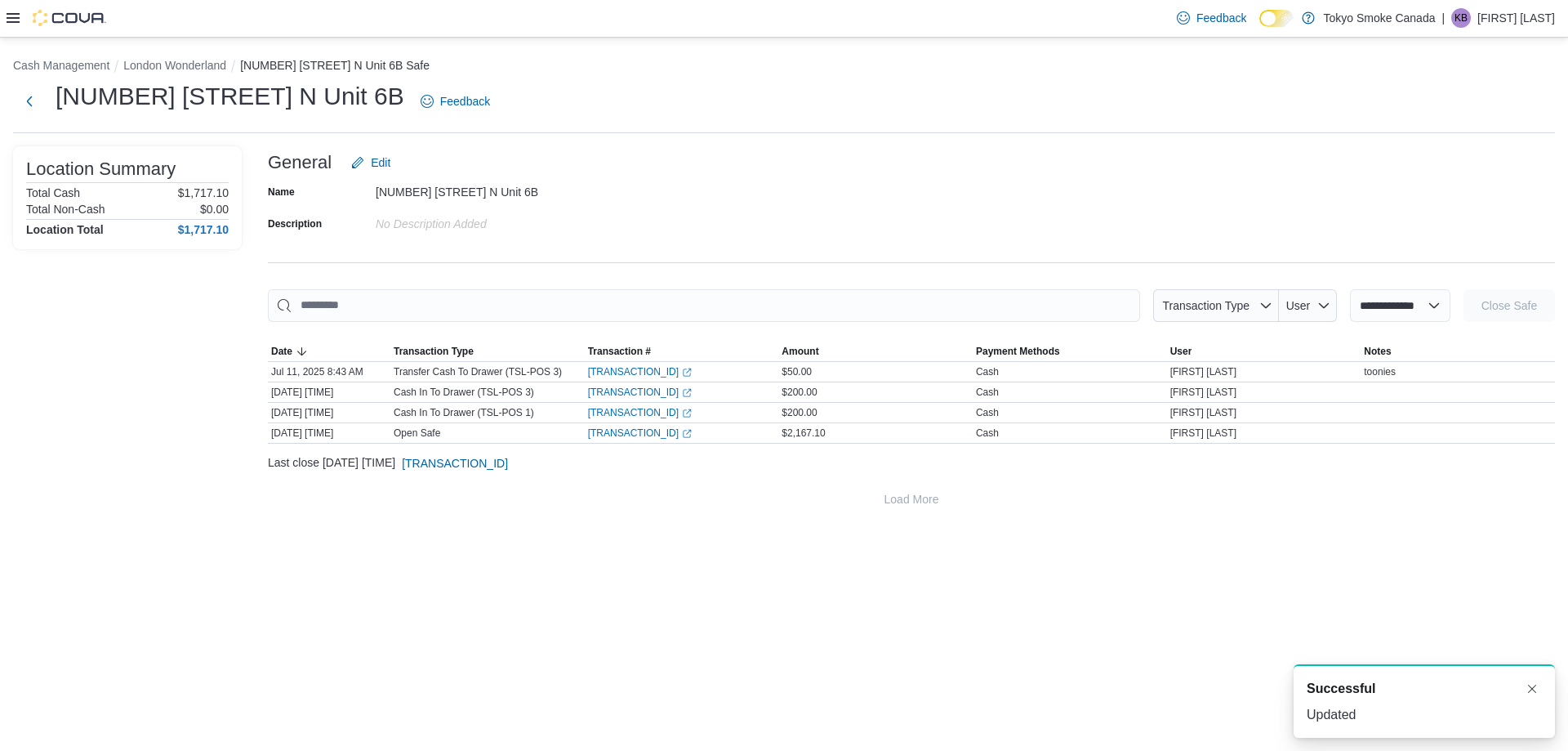 click on "**********" at bounding box center [1400, 306] 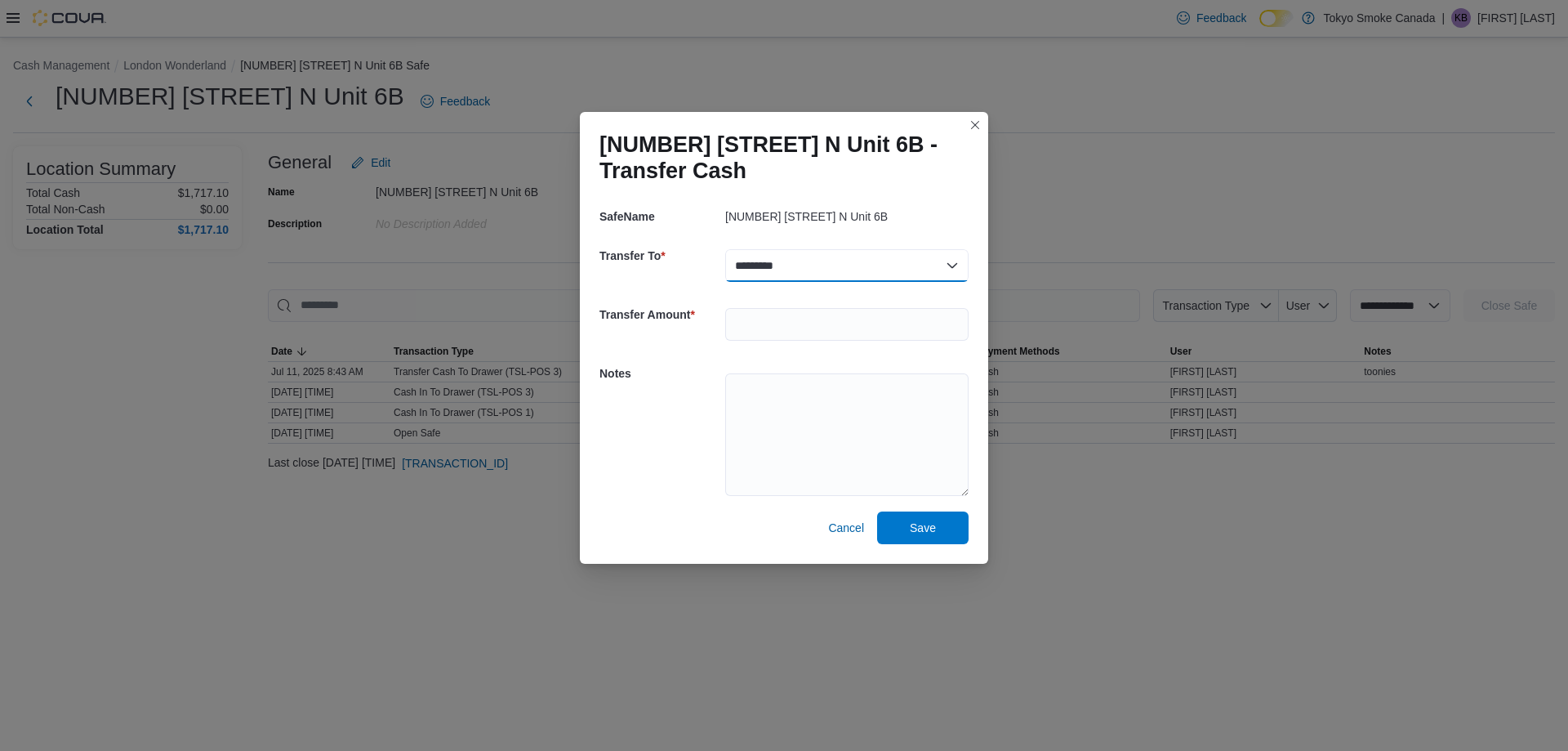 click on "********* *********" at bounding box center (847, 266) 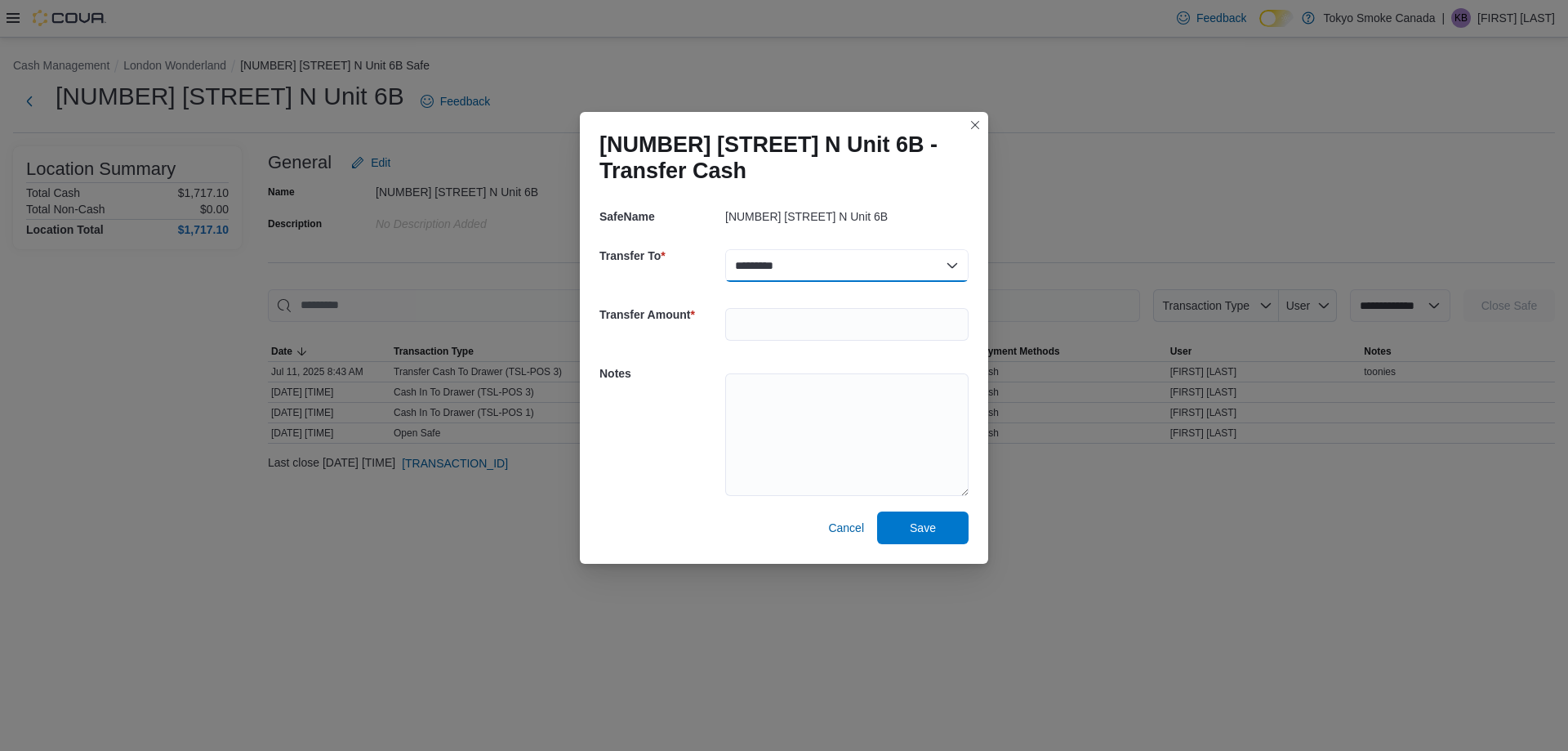 click on "********* *********" at bounding box center [847, 266] 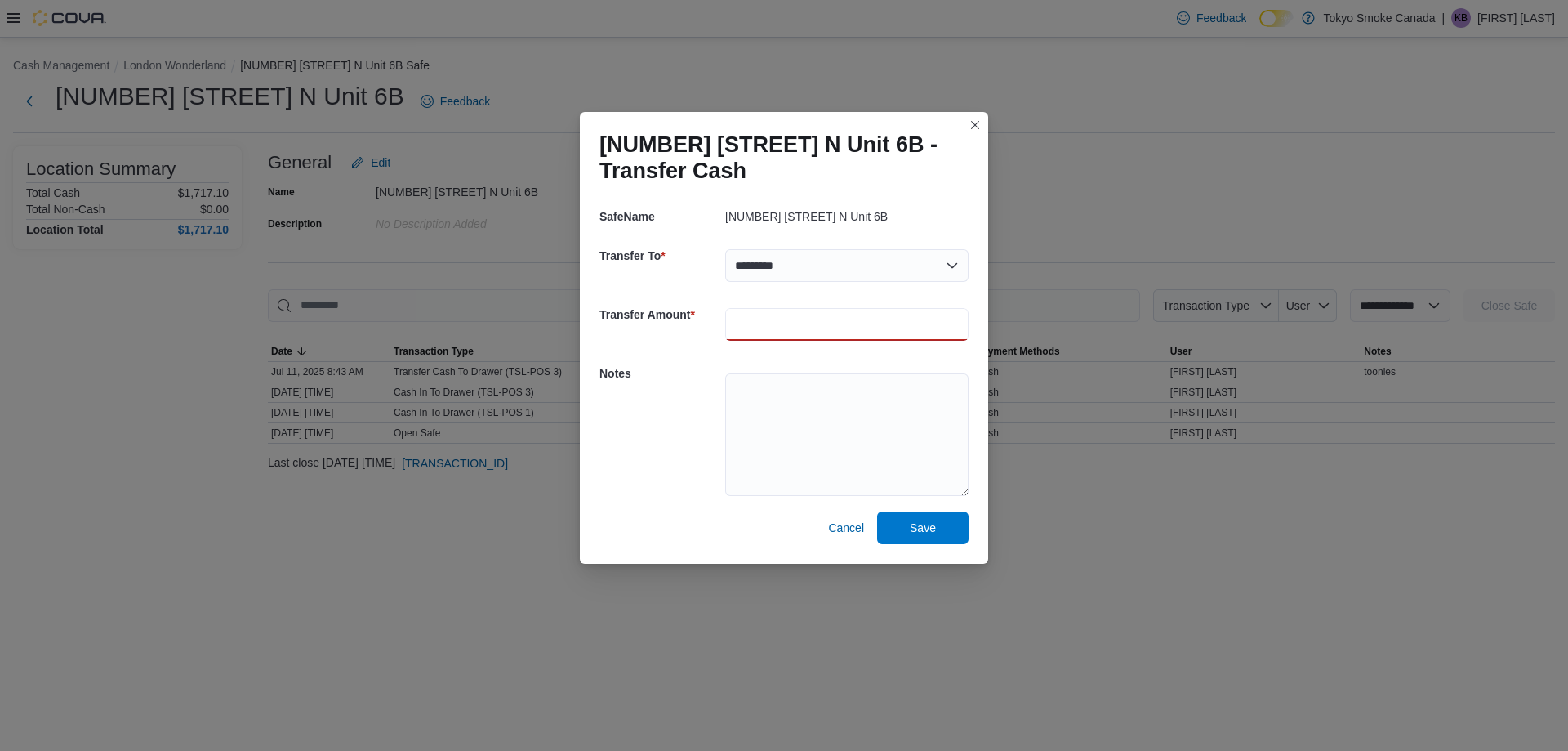 click at bounding box center (847, 324) 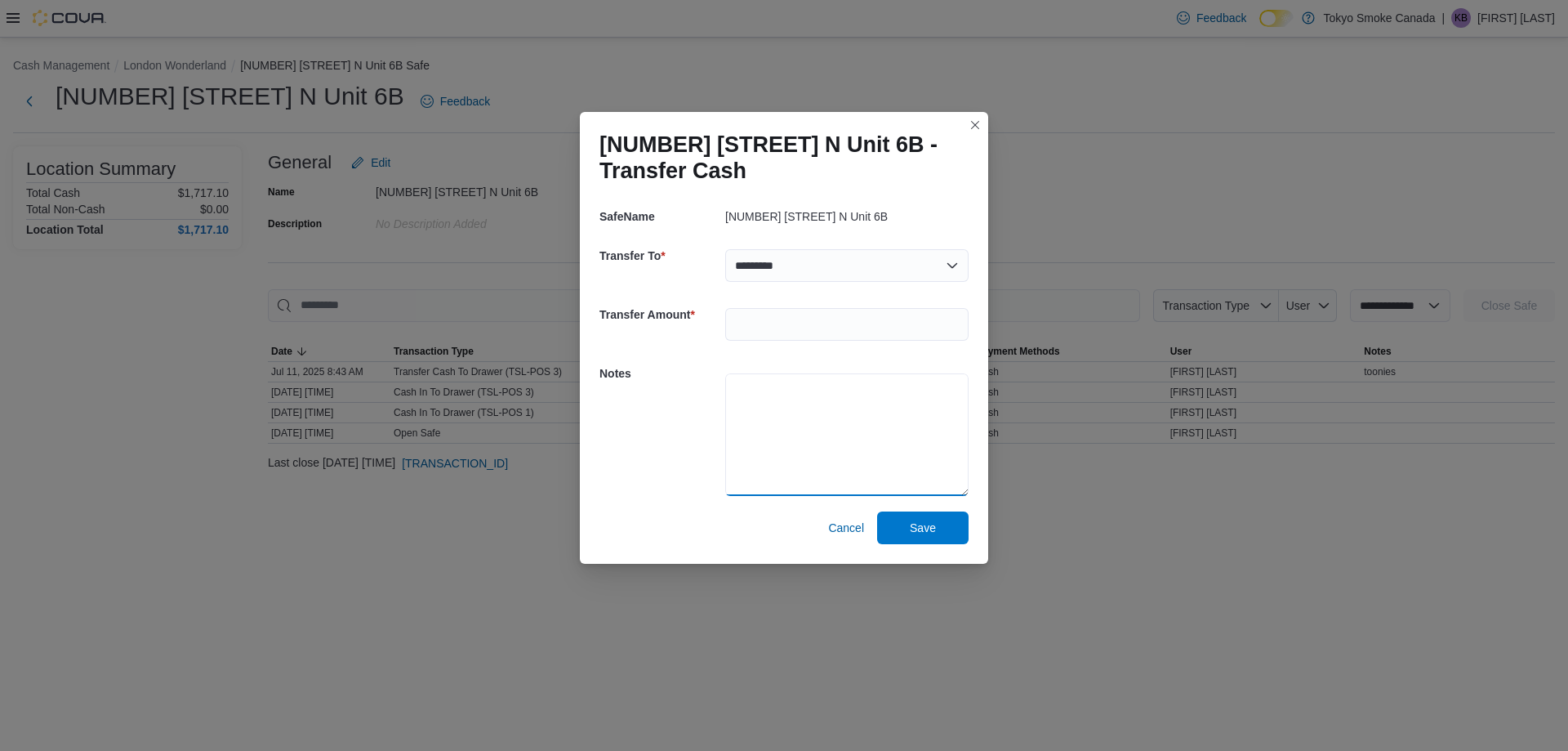 click at bounding box center [847, 435] 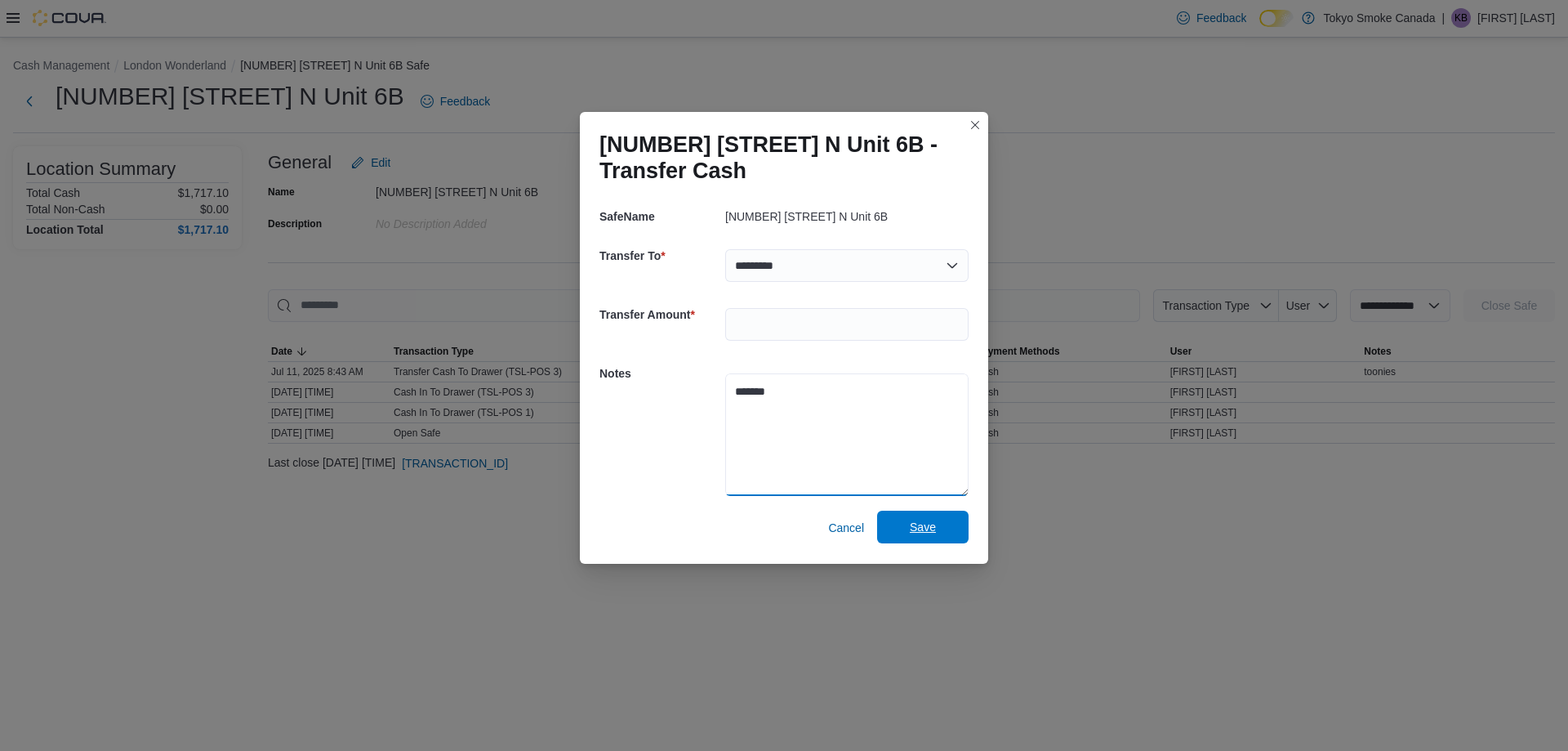 type on "*******" 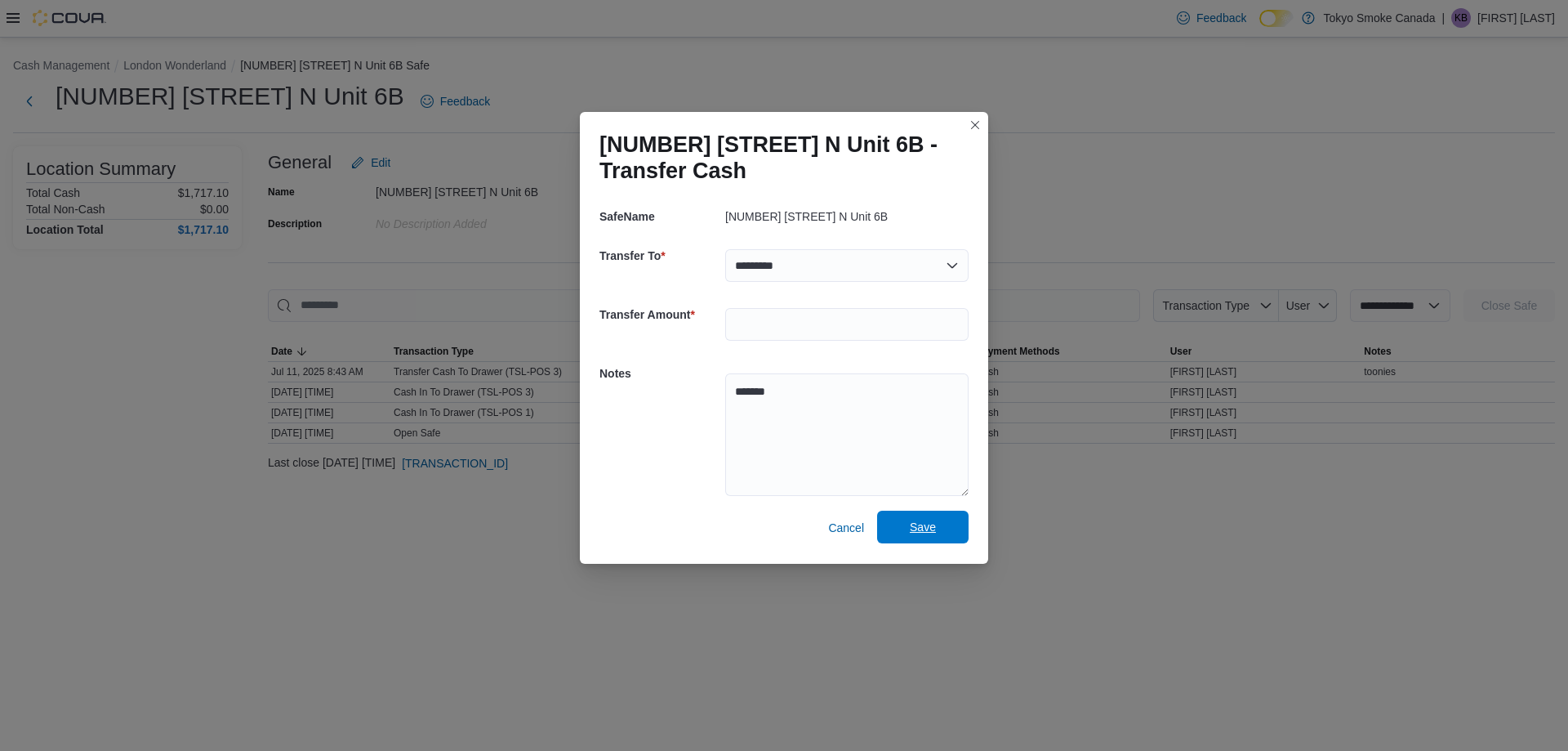 click on "Save" at bounding box center (923, 527) 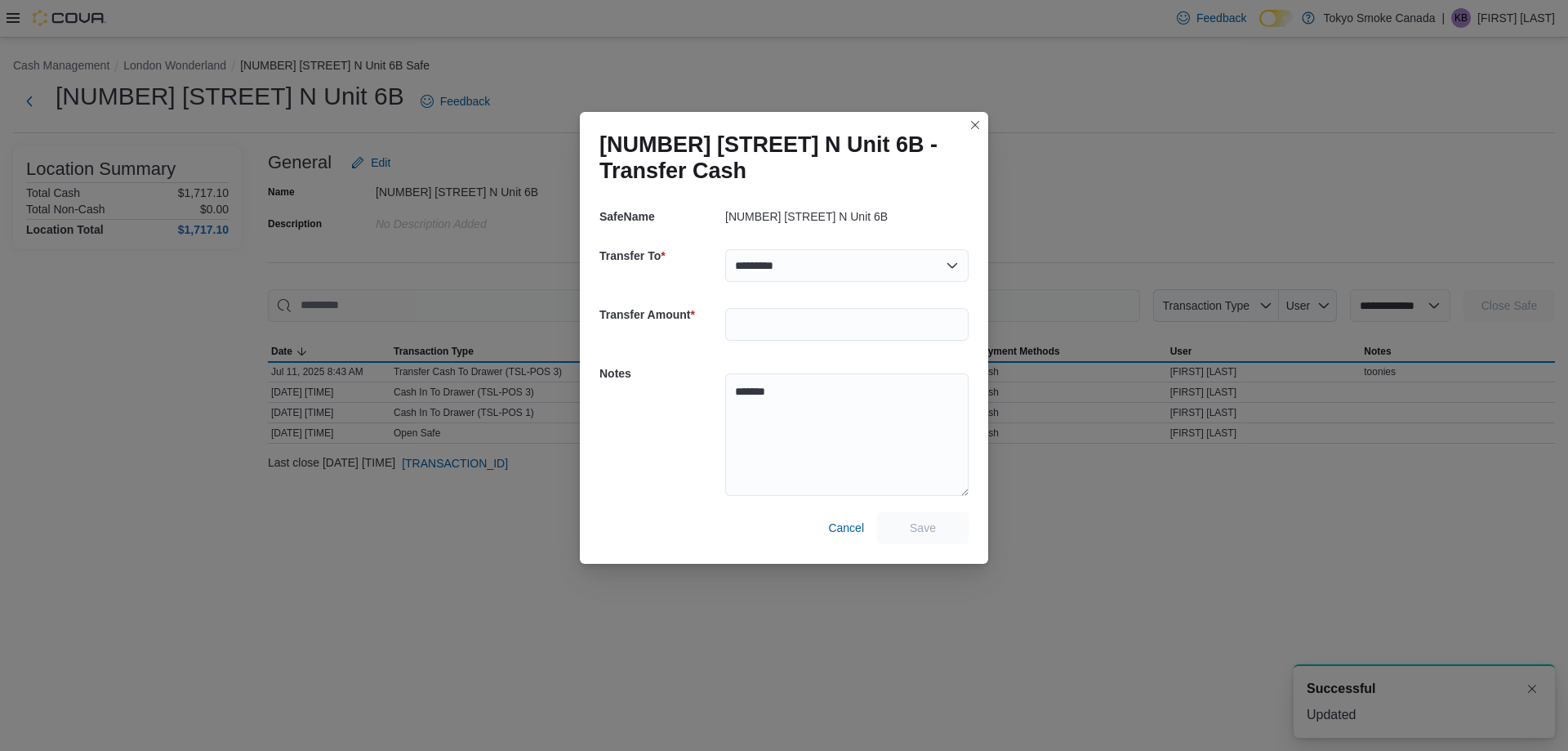 scroll, scrollTop: 0, scrollLeft: 0, axis: both 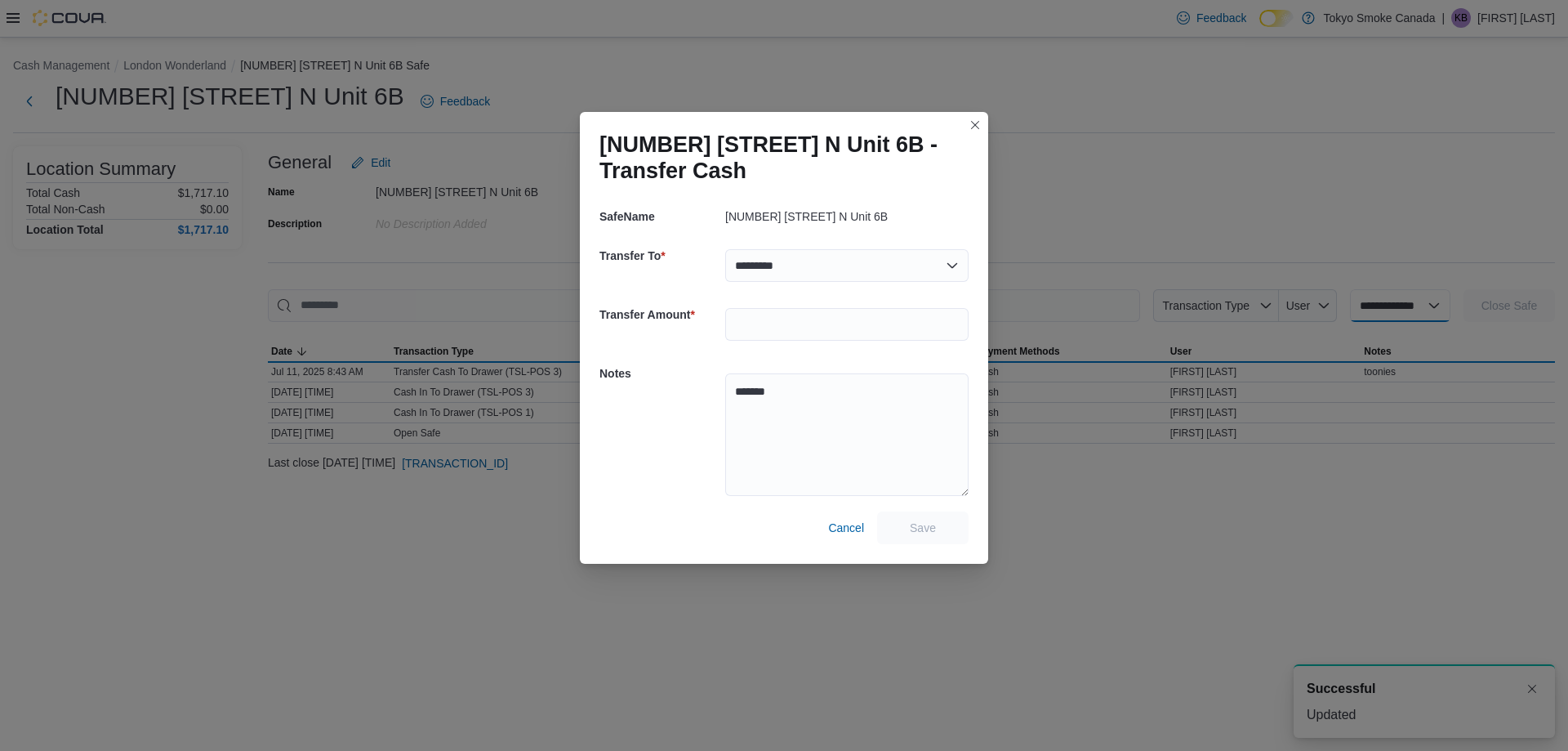 select 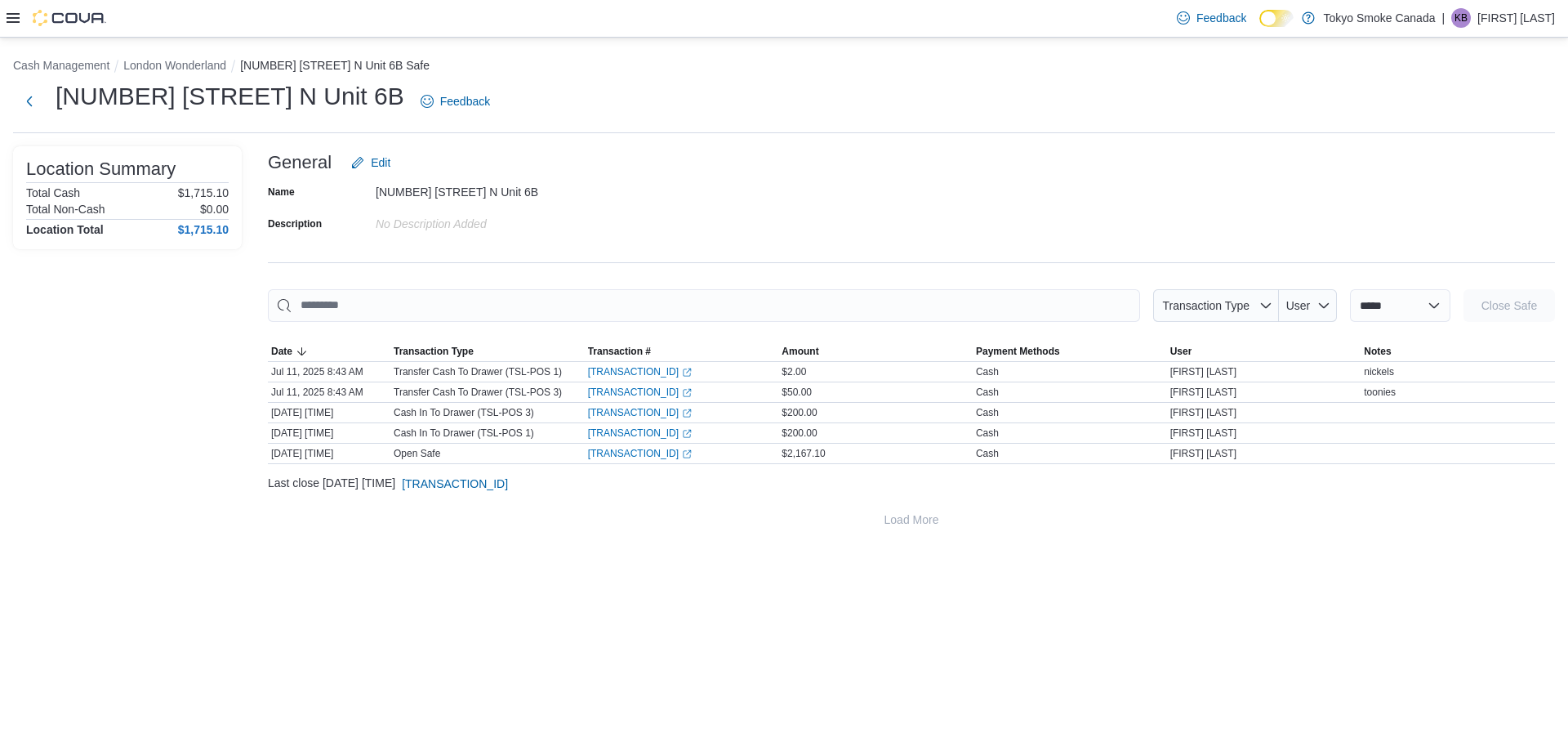 click on "Feedback Dark Mode Tokyo Smoke Canada | KB Kathleen Bunt" at bounding box center [784, 19] 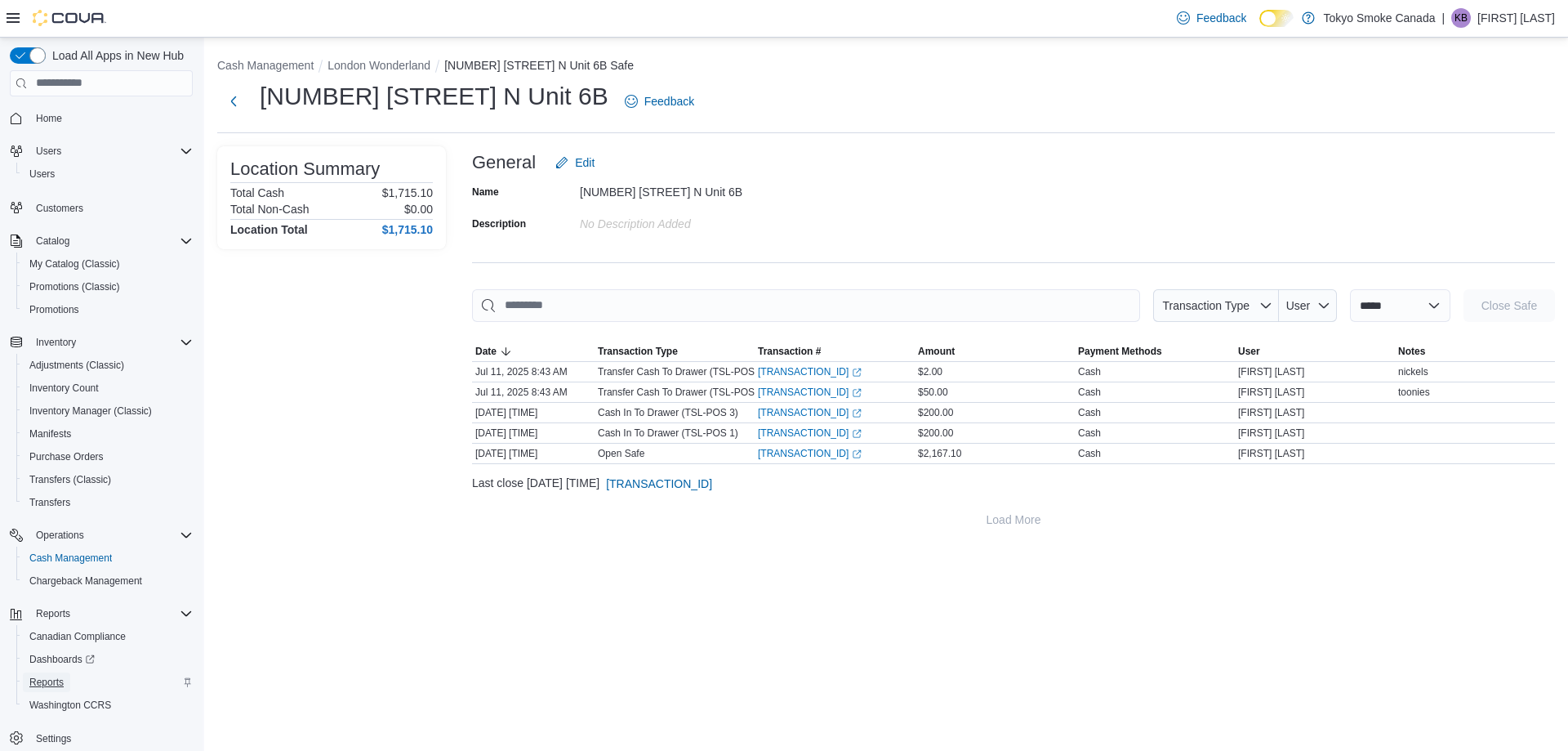 drag, startPoint x: 87, startPoint y: 686, endPoint x: 42, endPoint y: 683, distance: 45.099889 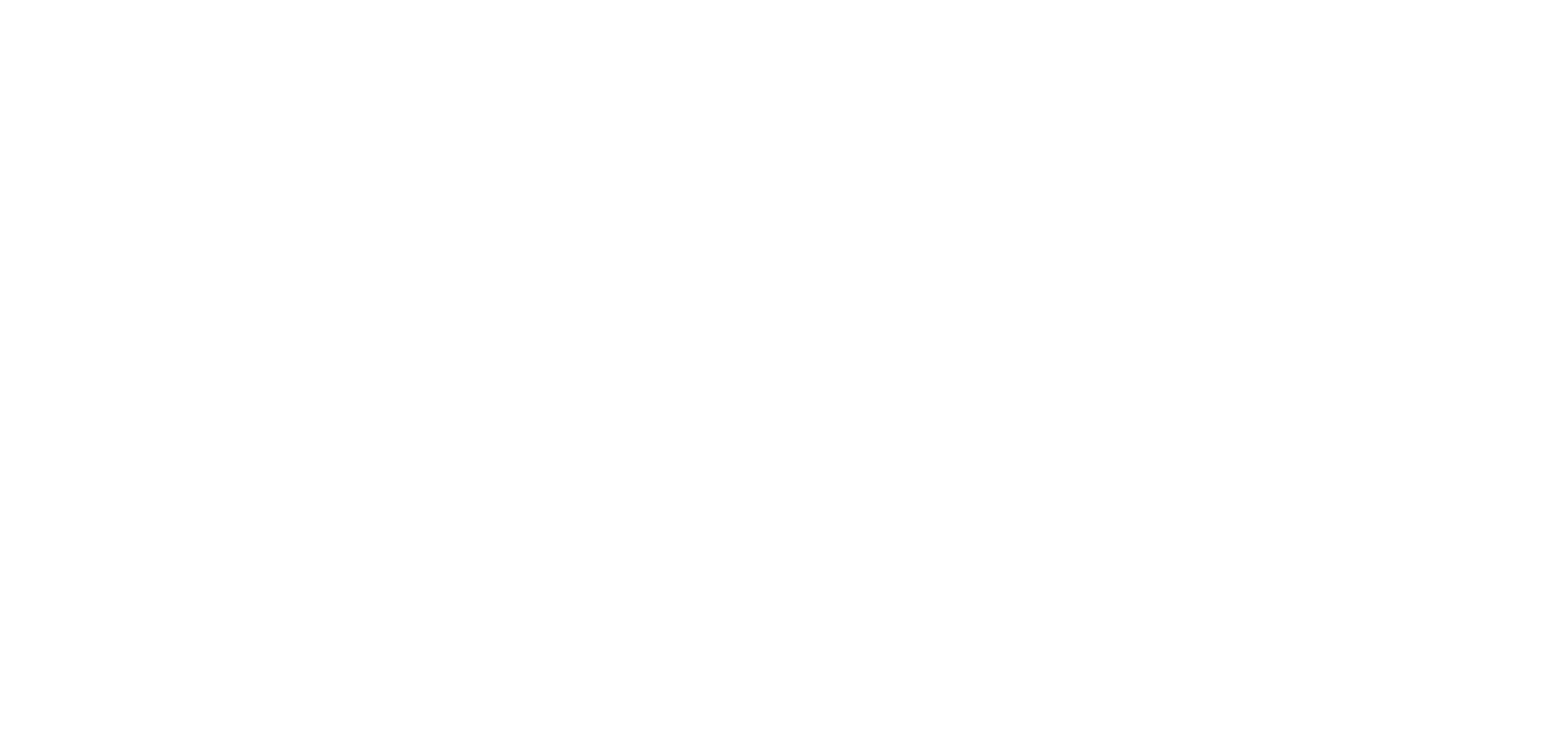 scroll, scrollTop: 0, scrollLeft: 0, axis: both 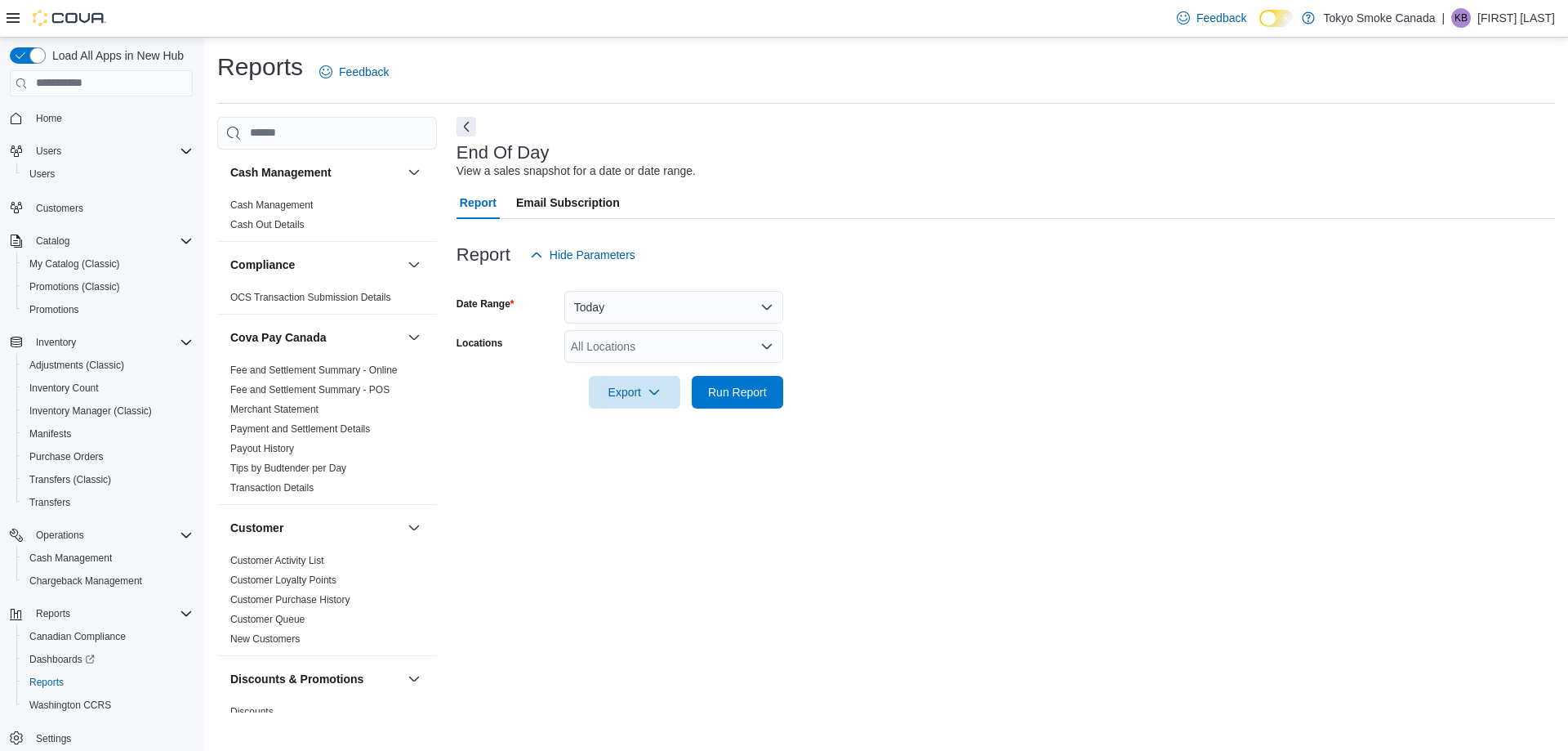 click on "All Locations" at bounding box center (674, 346) 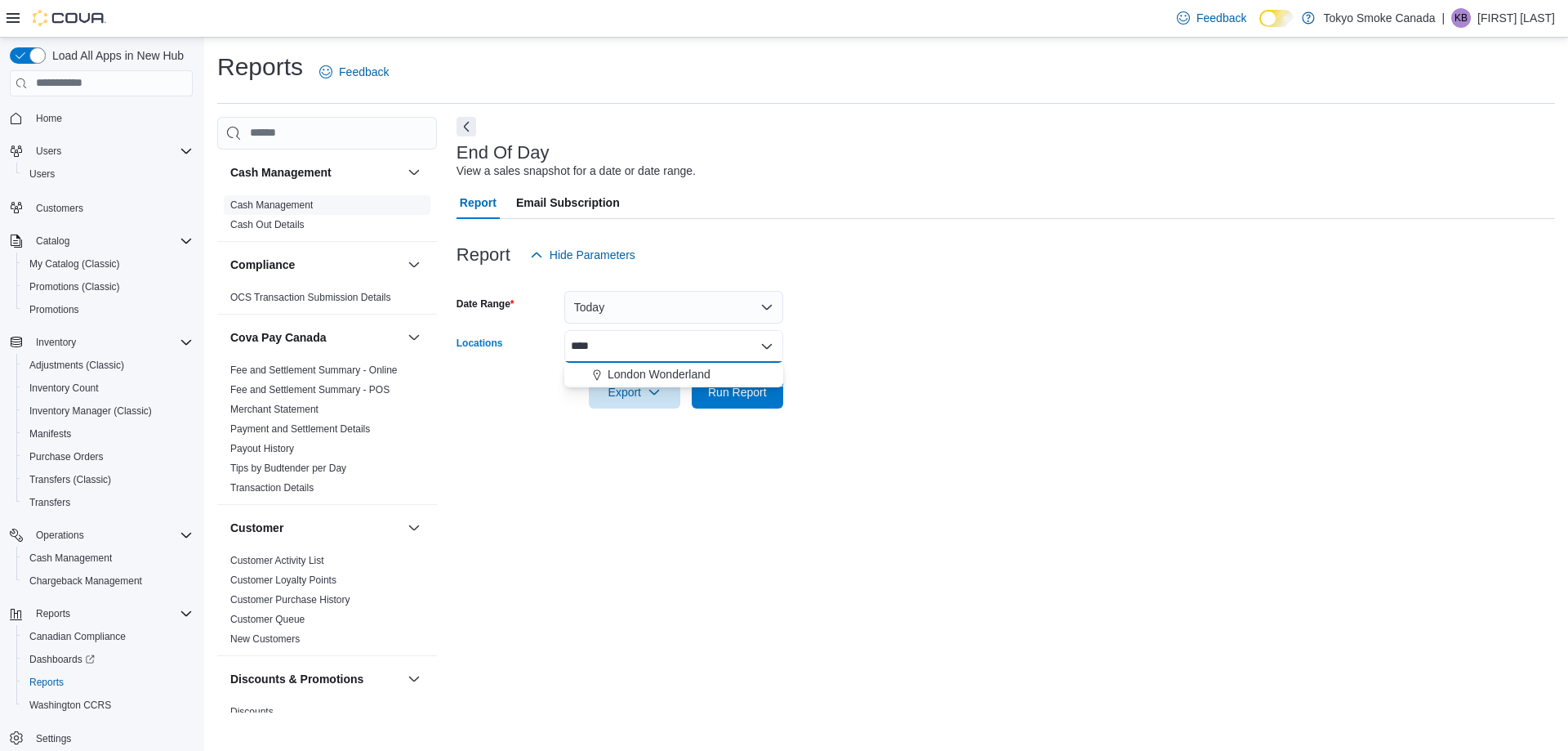 type on "****" 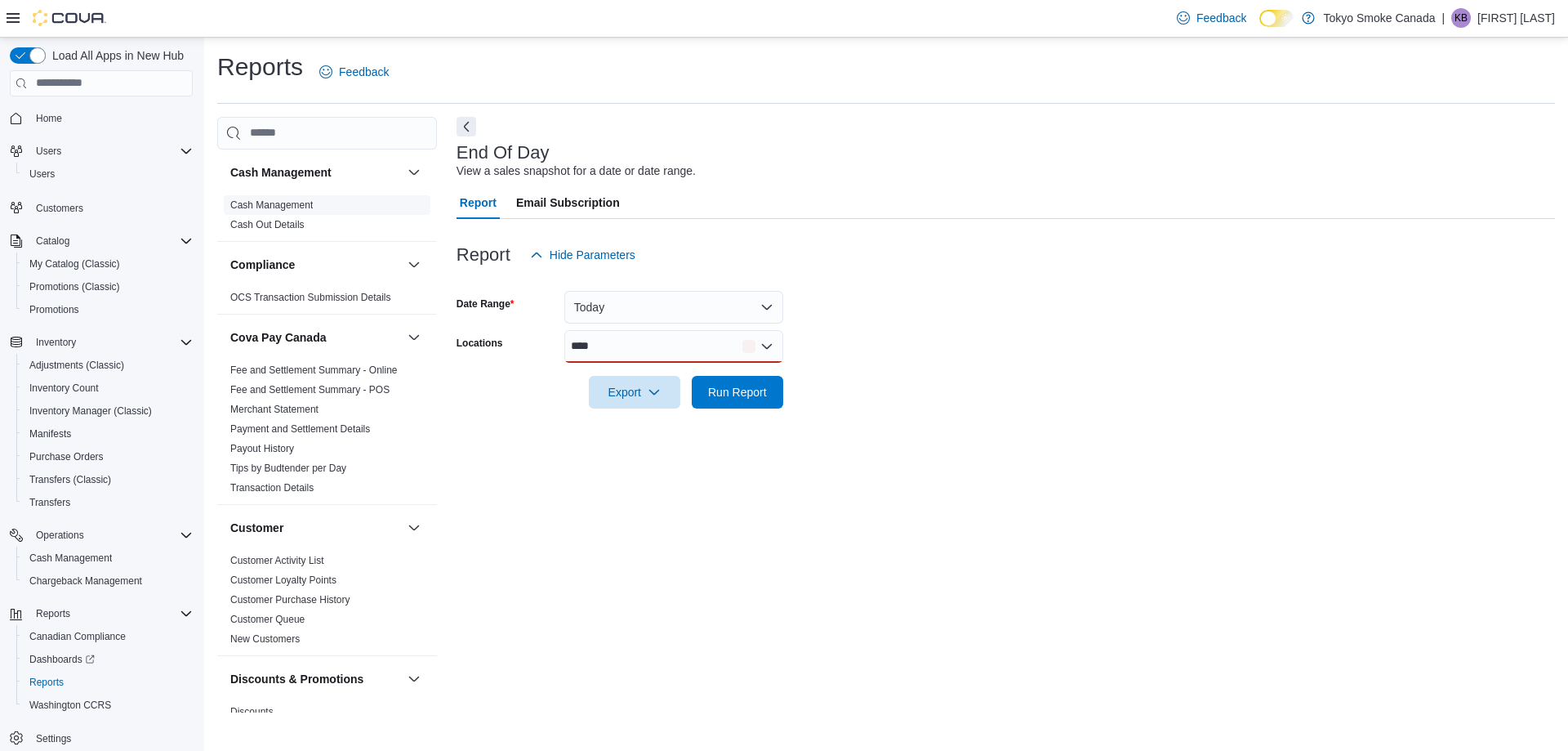 click on "Cash Management" at bounding box center (271, 205) 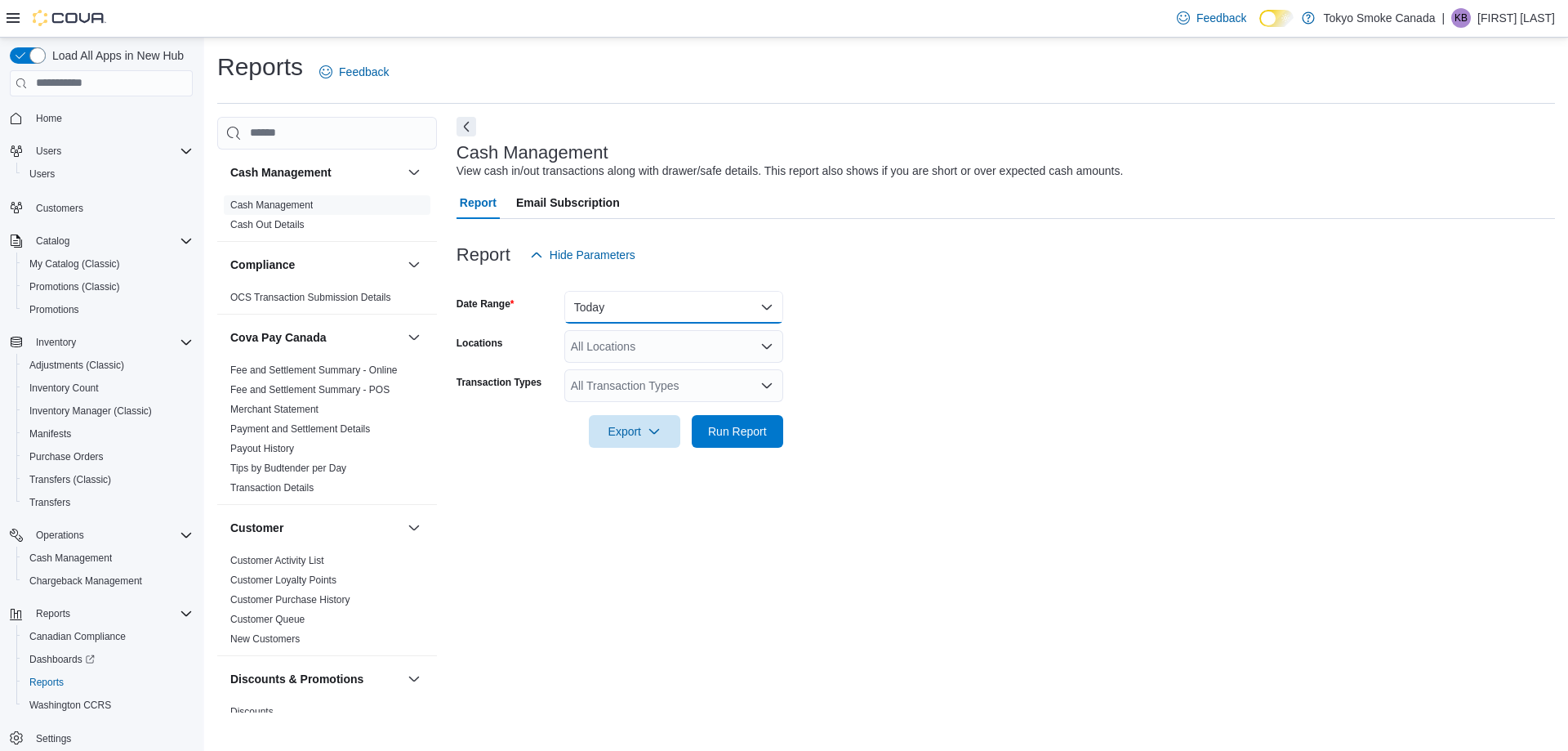 click on "Today" at bounding box center (674, 307) 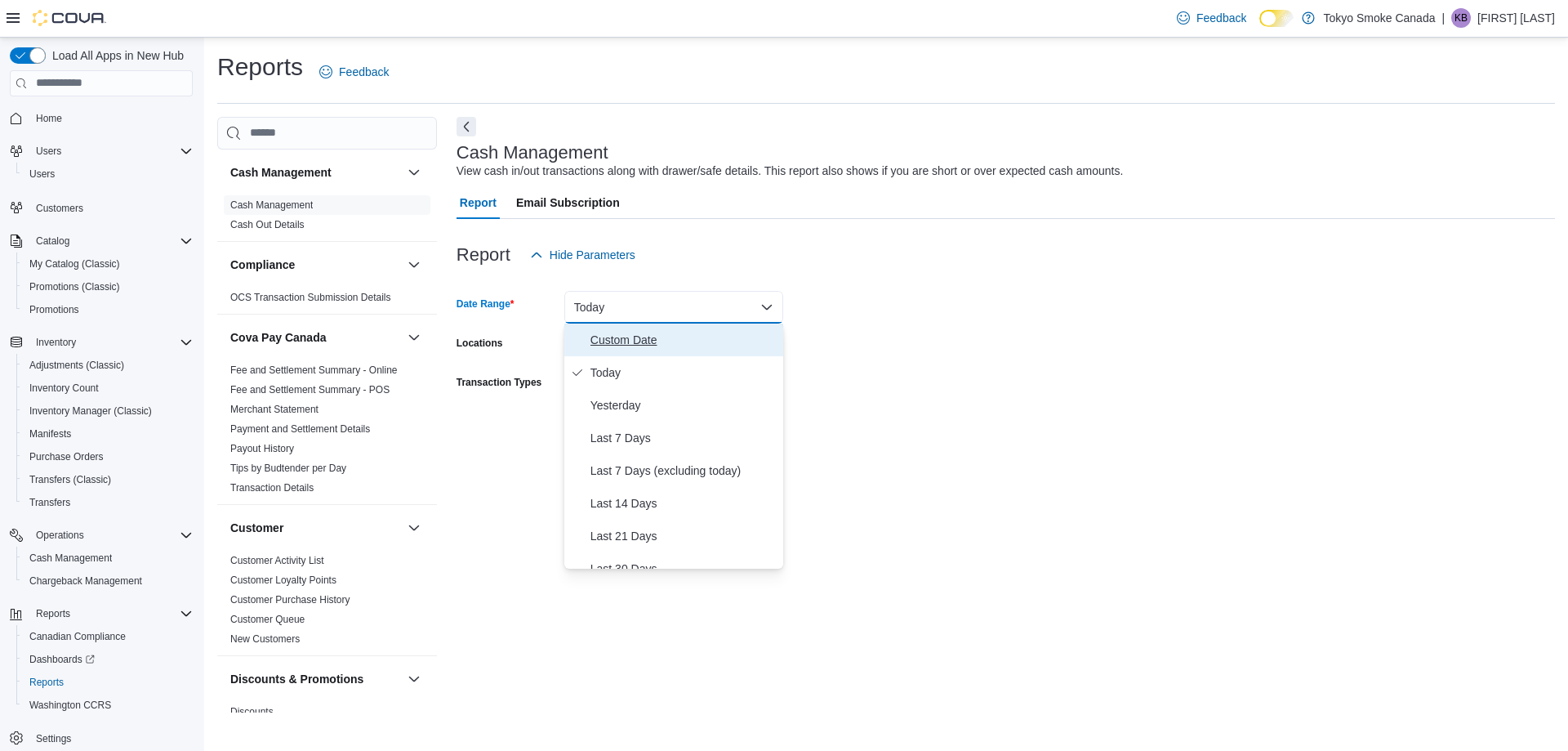 click on "Custom Date" at bounding box center (674, 340) 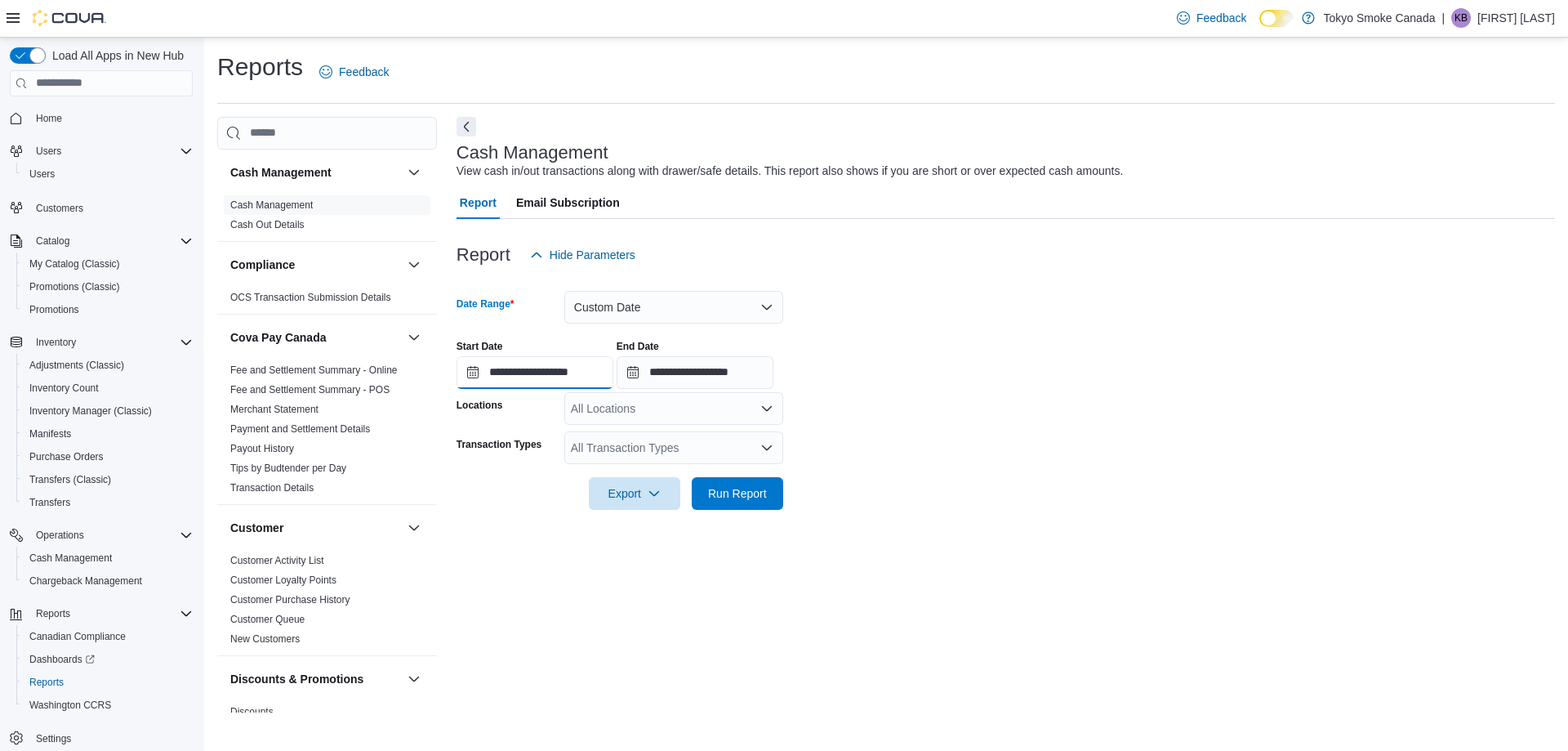 click on "**********" at bounding box center [535, 373] 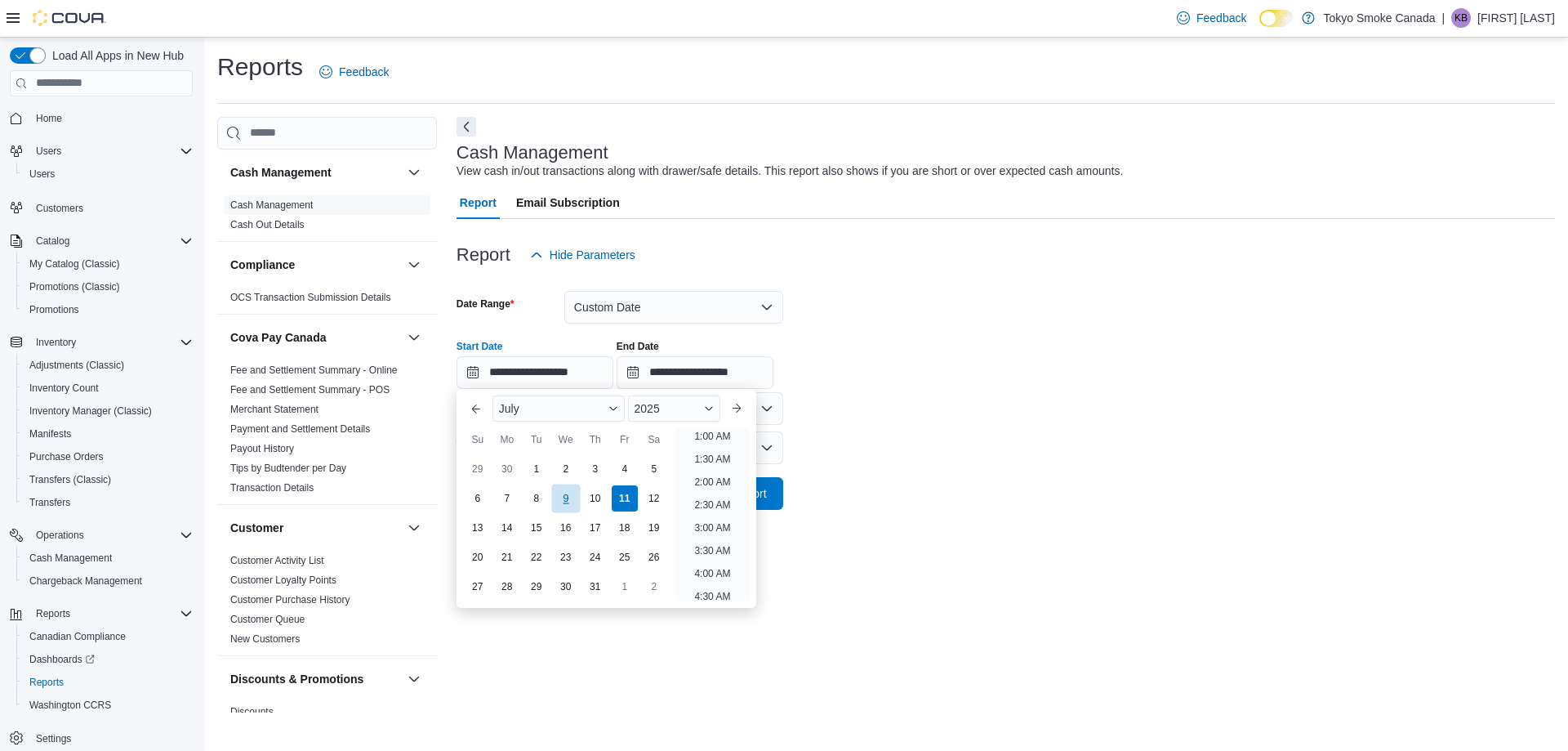 click on "9" at bounding box center (565, 498) 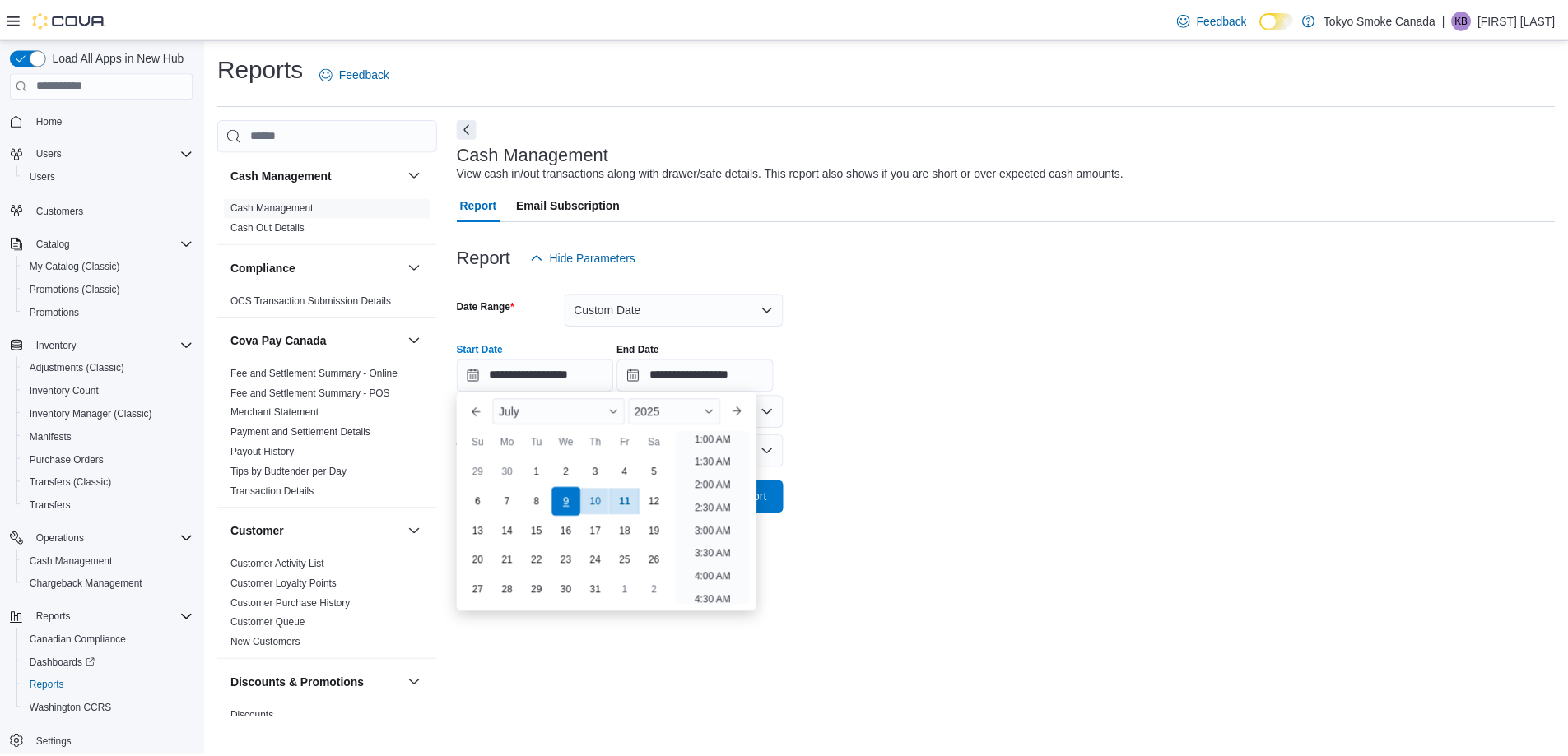 scroll, scrollTop: 3, scrollLeft: 0, axis: vertical 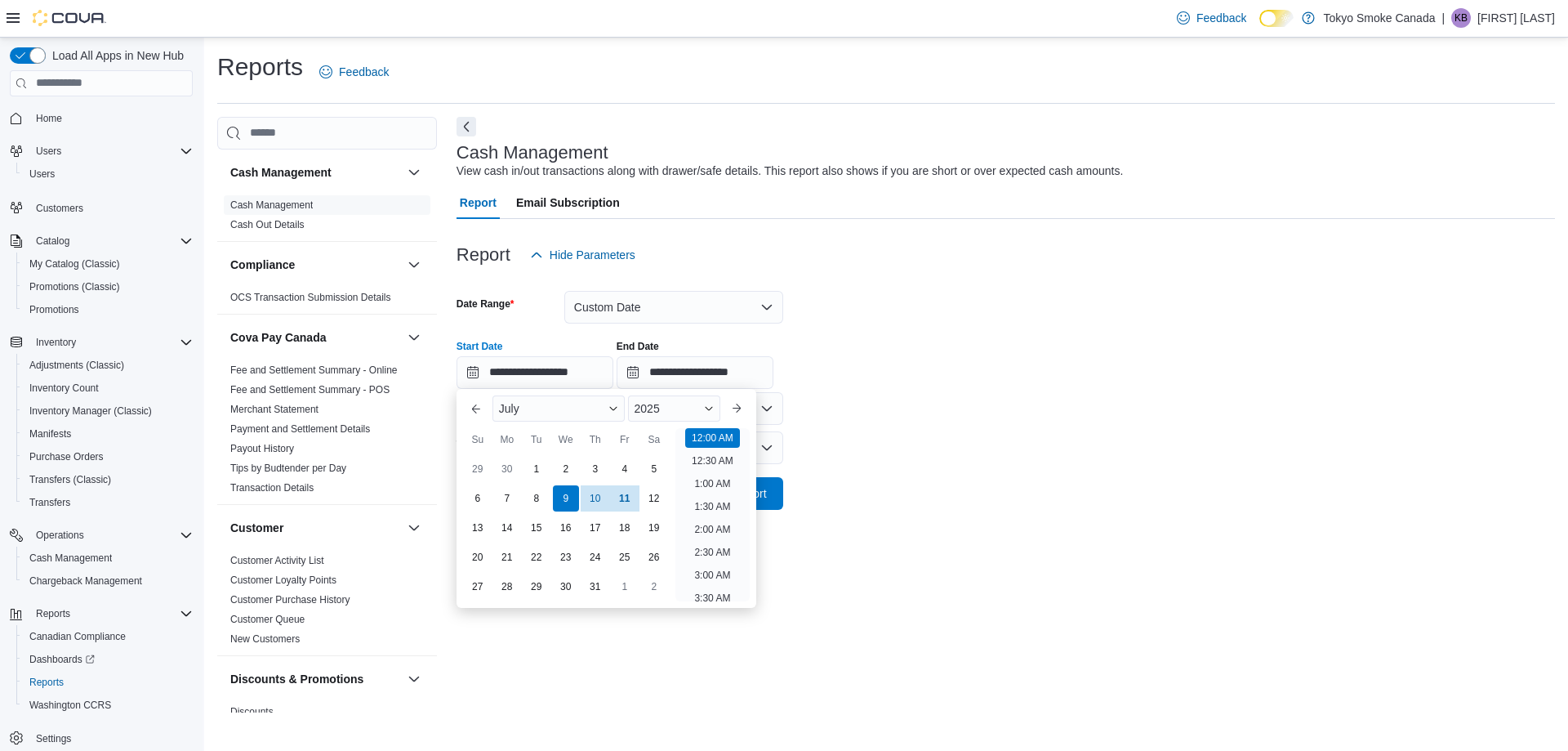 click on "**********" at bounding box center (1005, 391) 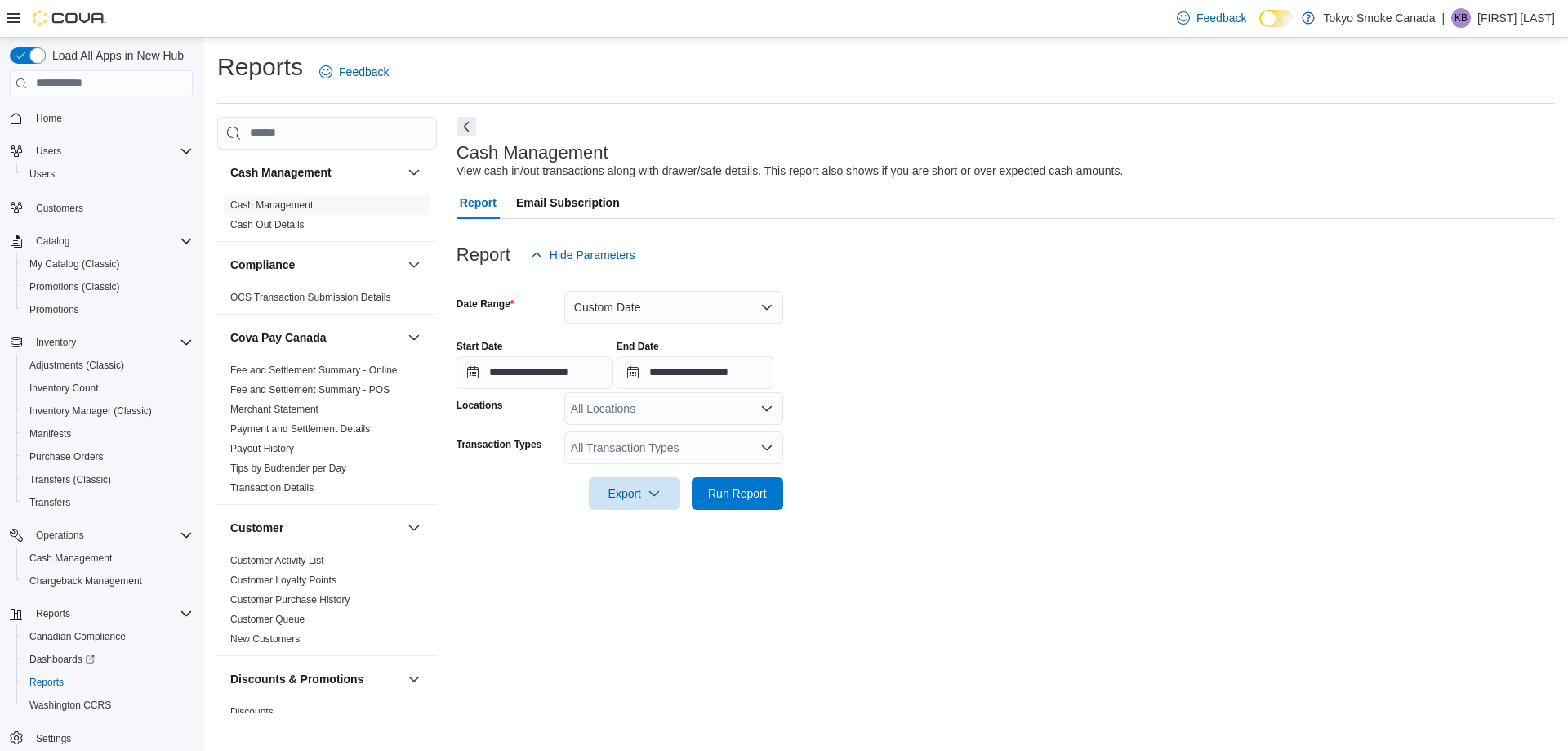 click on "All Locations" at bounding box center (674, 409) 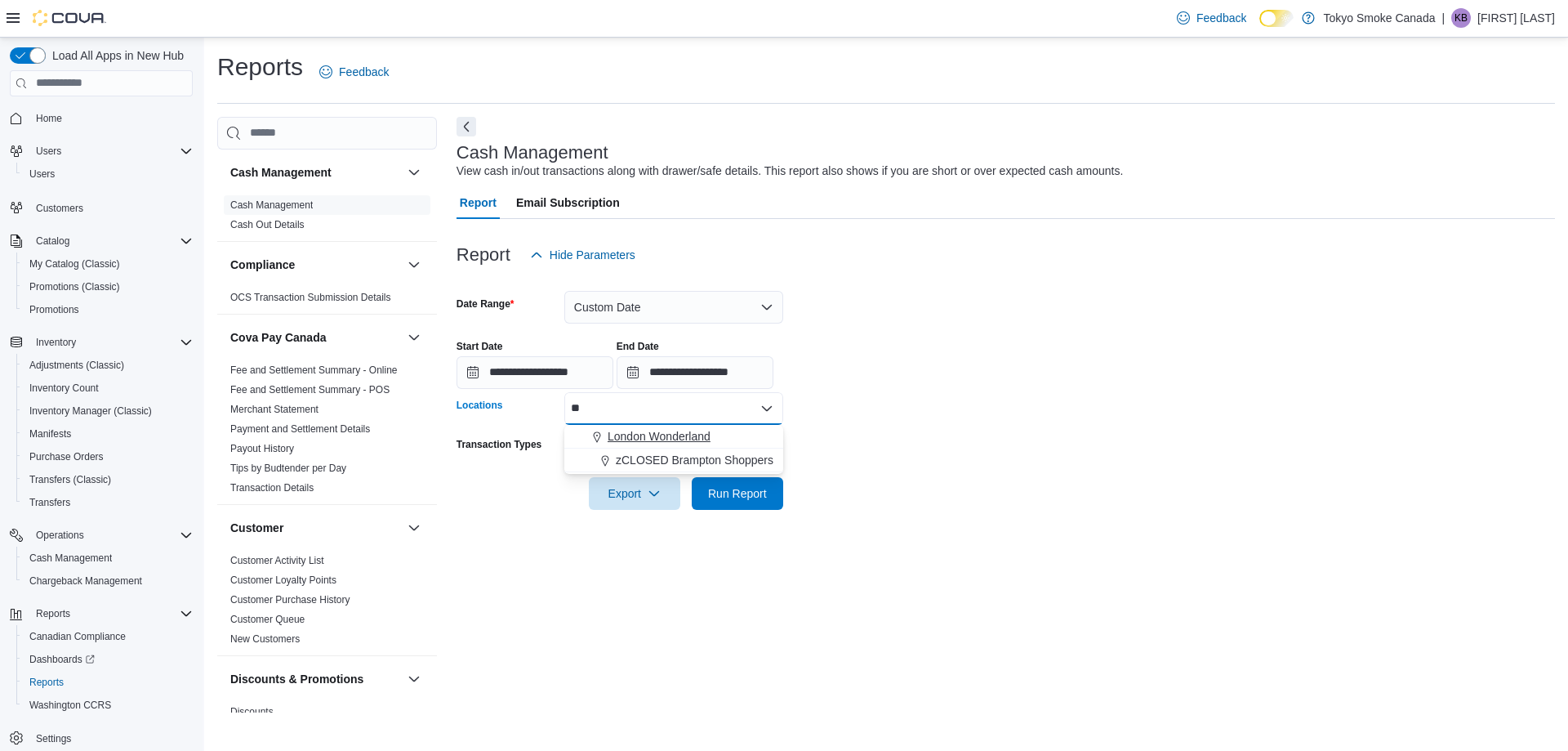 type on "**" 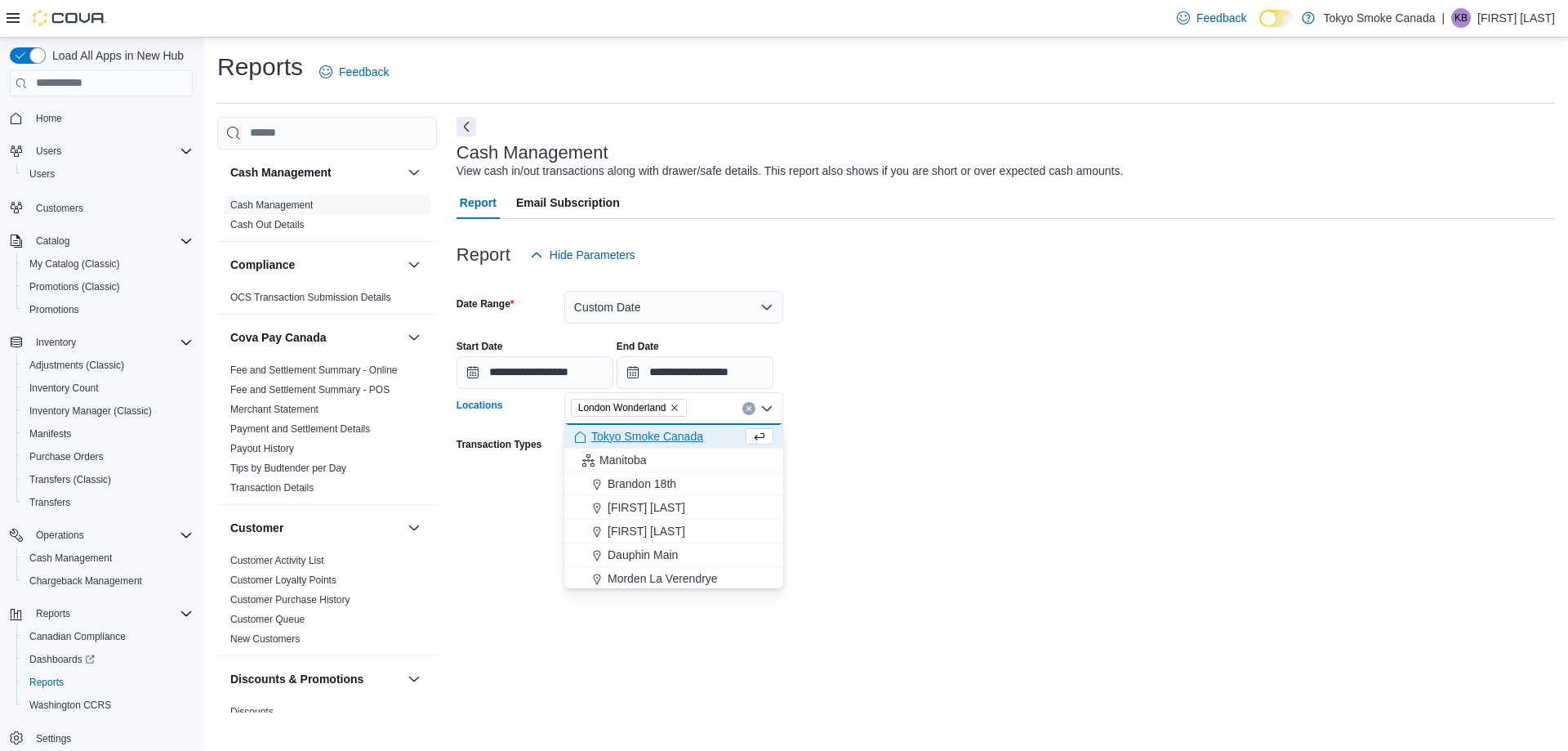 click on "**********" at bounding box center (1005, 391) 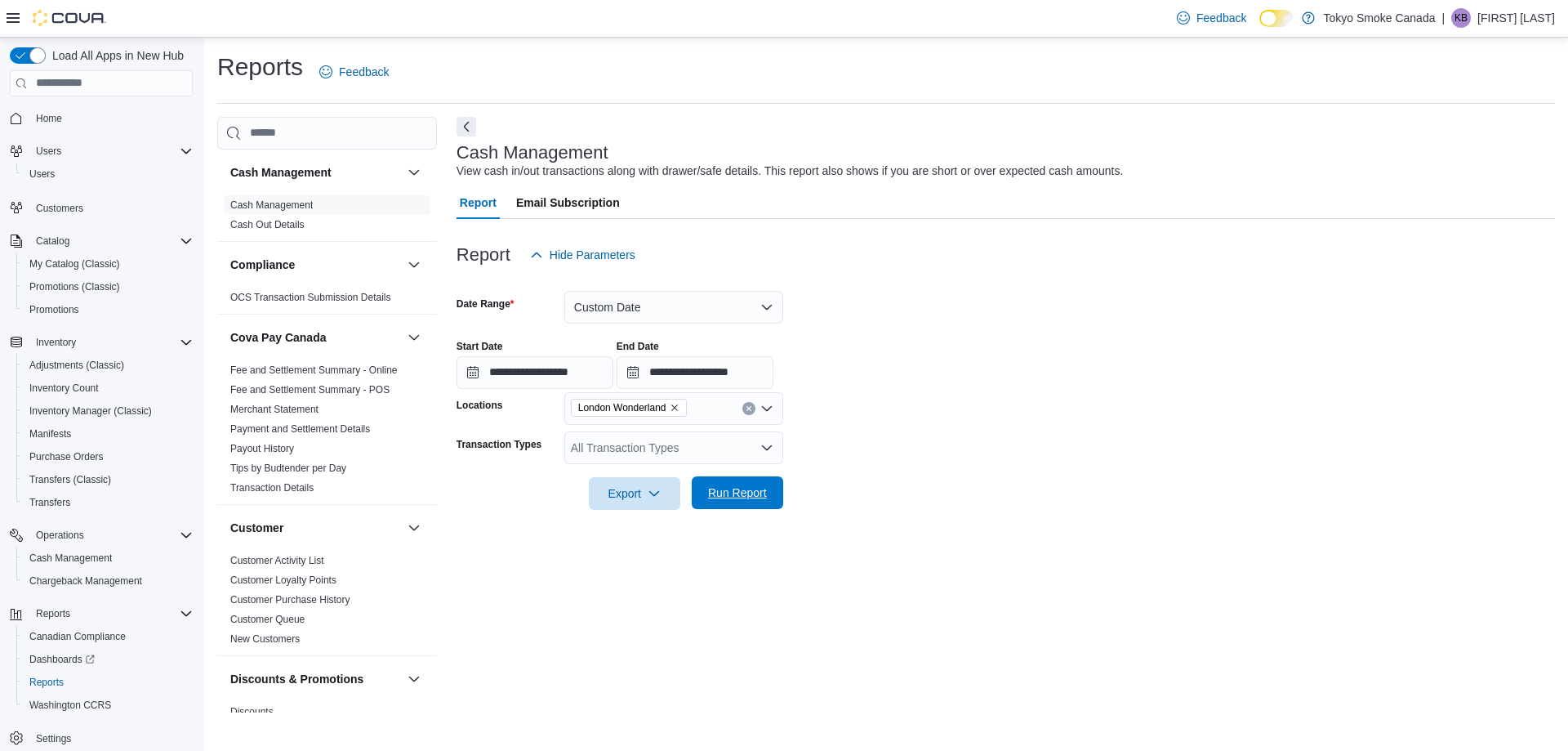 click on "Run Report" at bounding box center (737, 493) 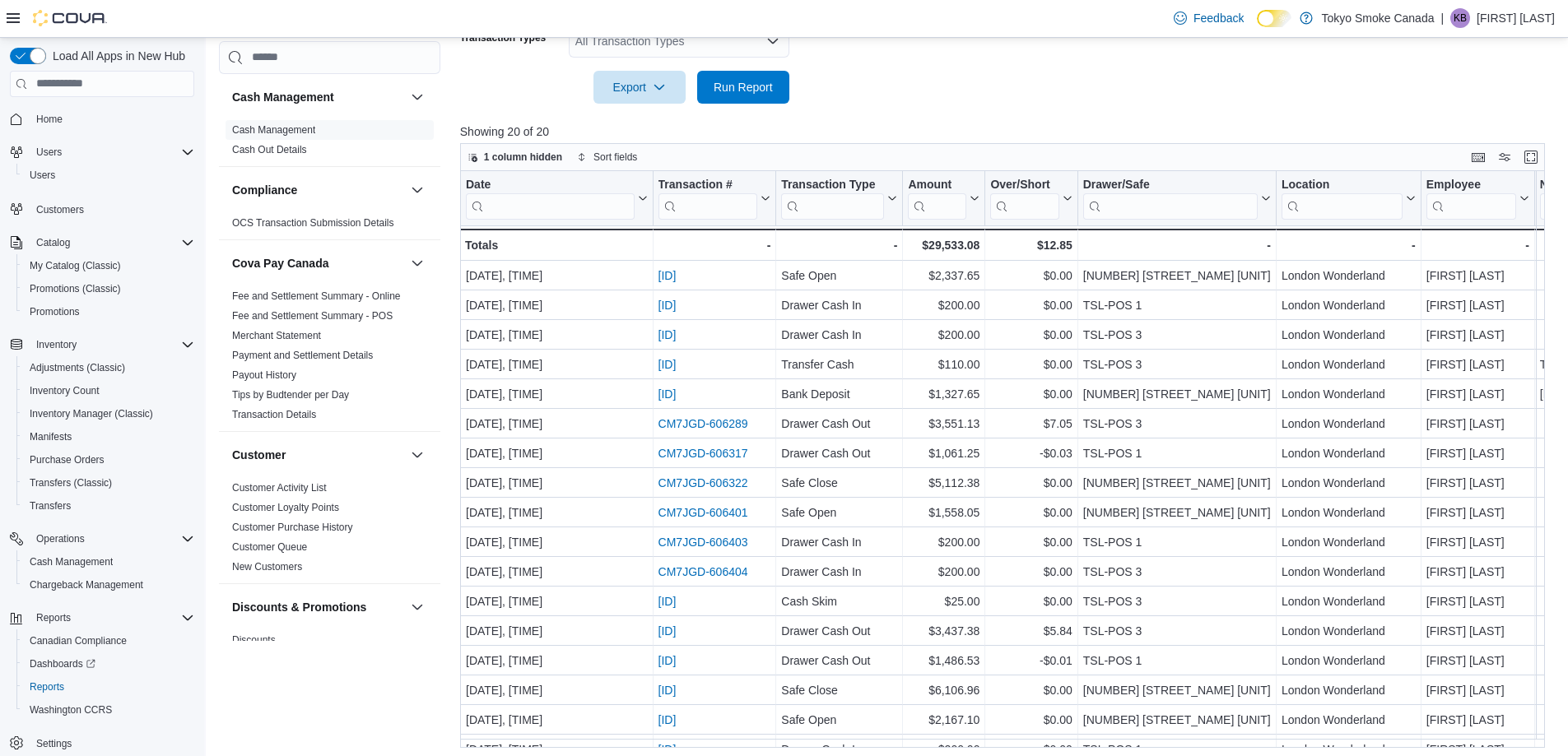 scroll, scrollTop: 415, scrollLeft: 0, axis: vertical 